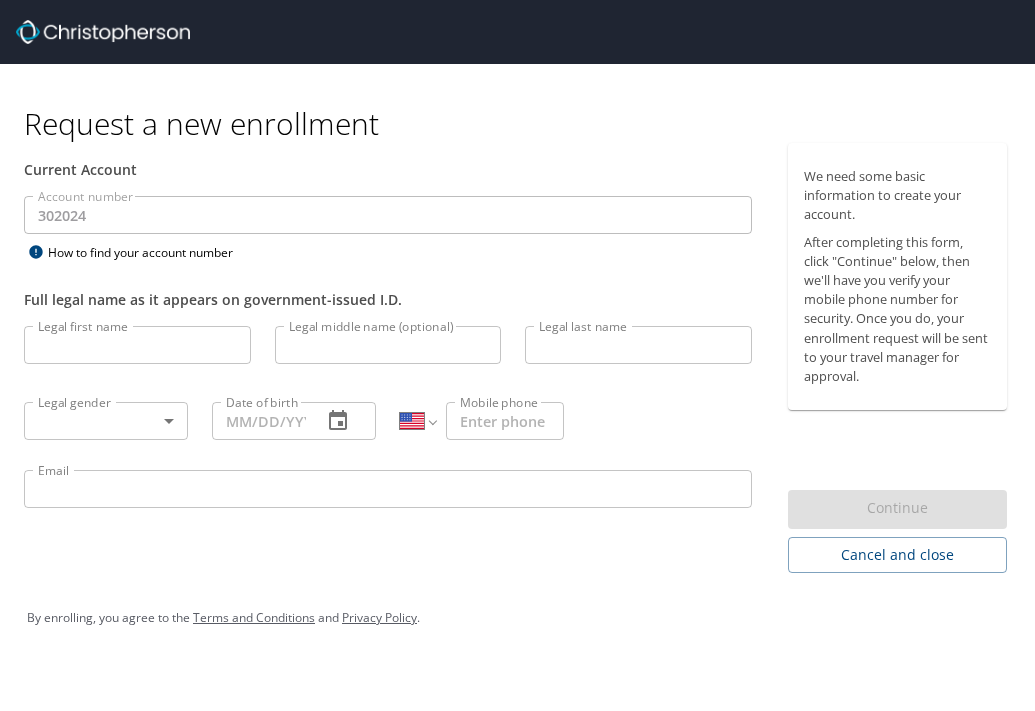 select on "US" 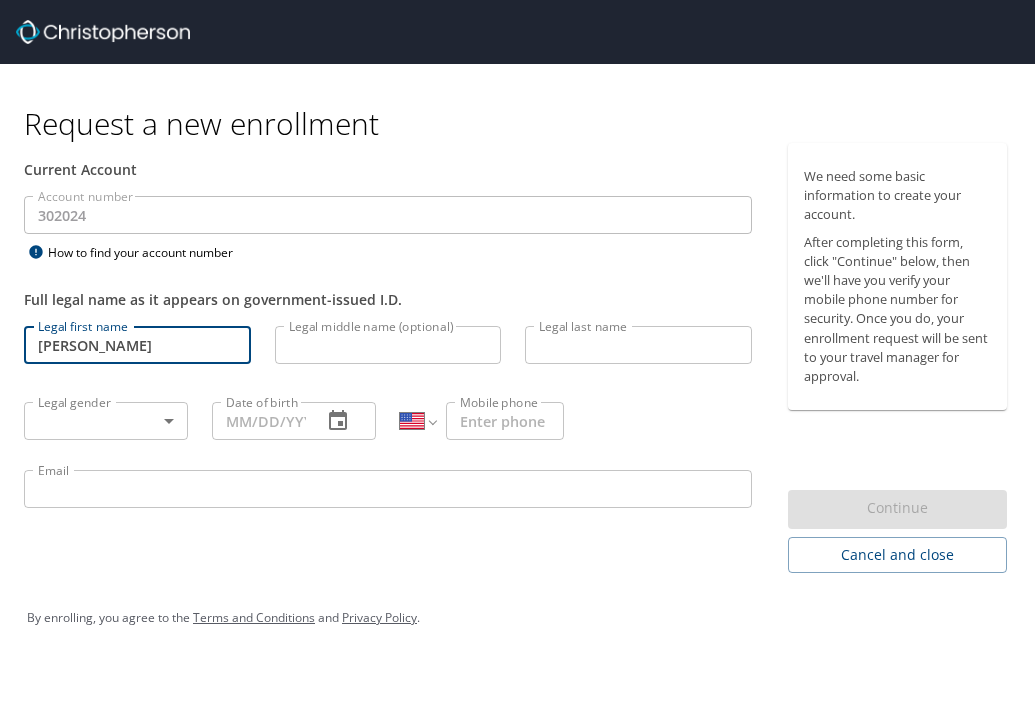 type on "dennis" 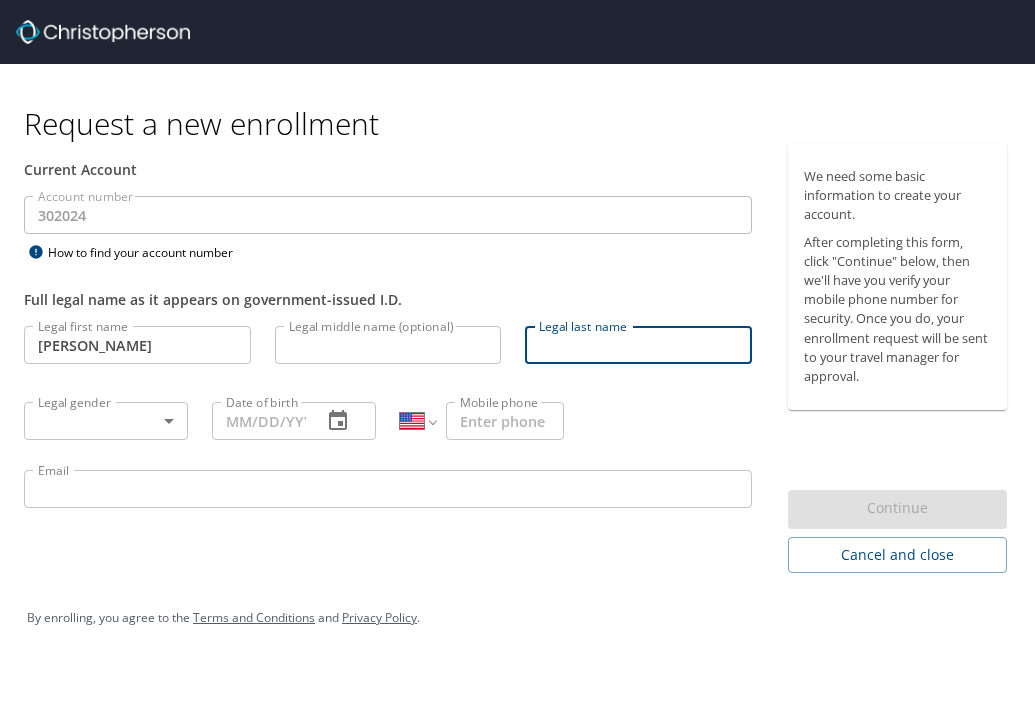 click on "Legal last name" at bounding box center [638, 345] 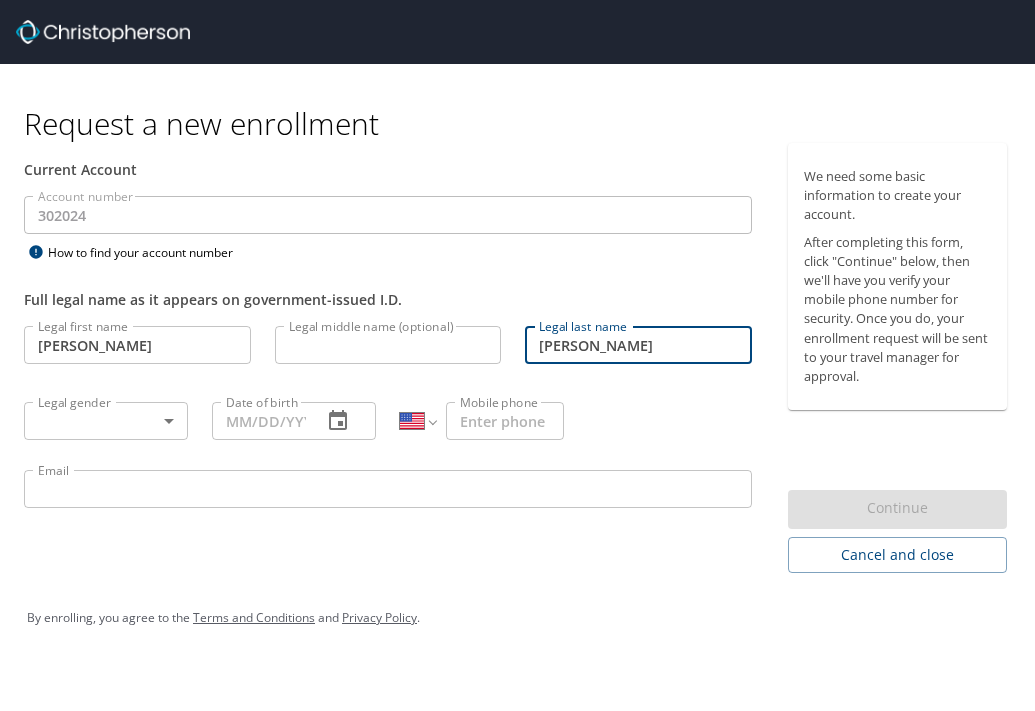 type on "haynes" 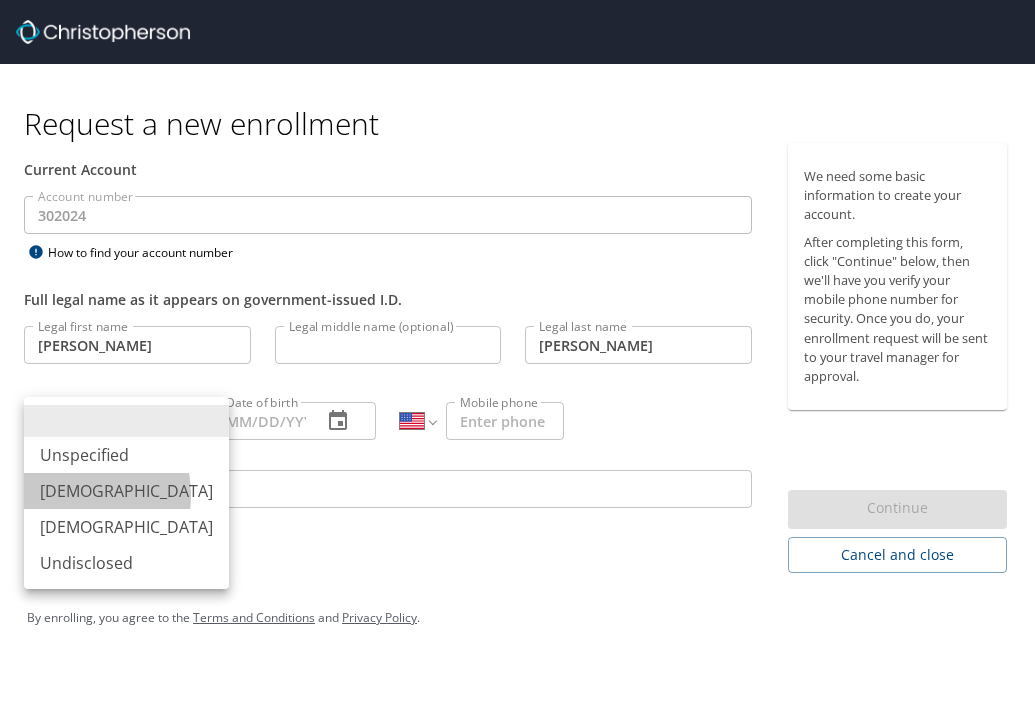 click on "Male" at bounding box center [126, 491] 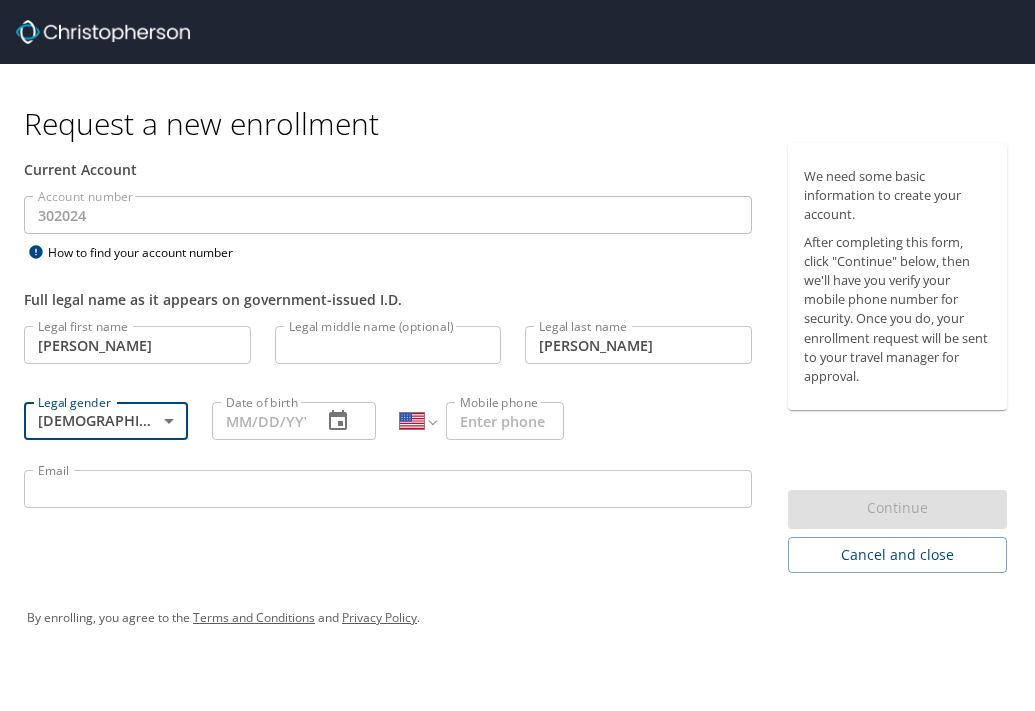 click on "Date of birth" at bounding box center (259, 421) 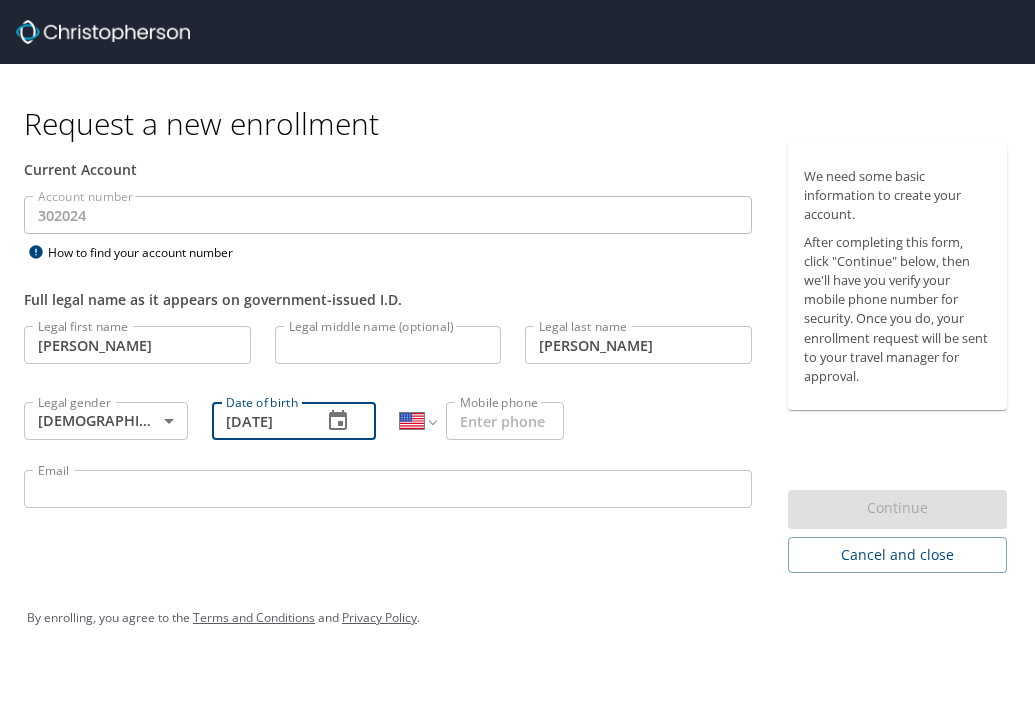 type on "[DATE]" 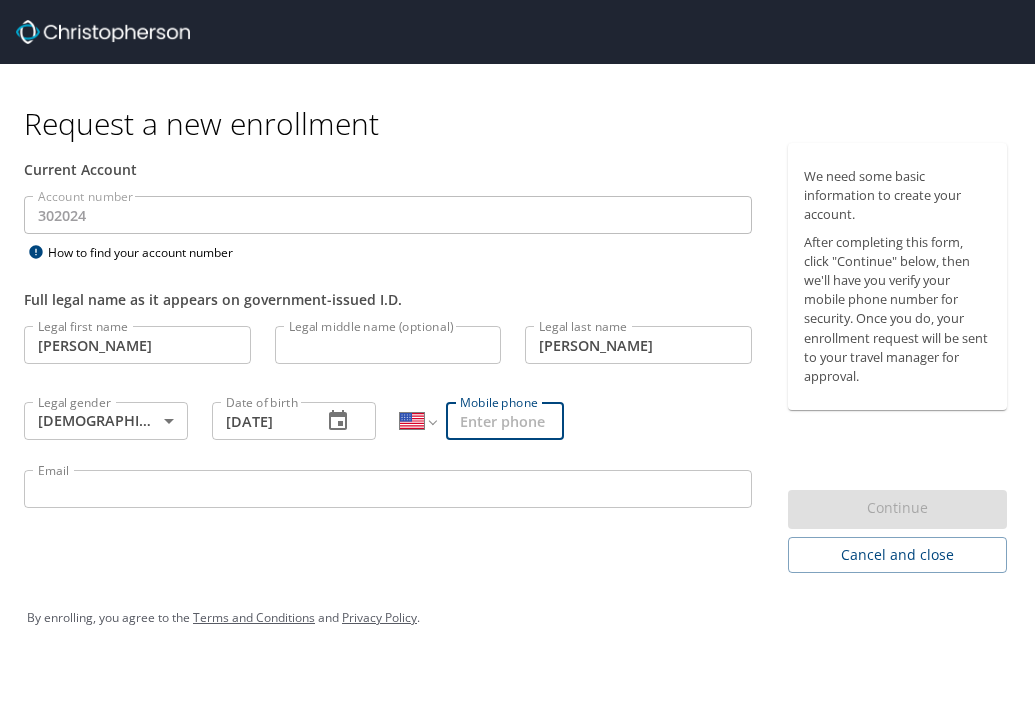 click on "Mobile phone" at bounding box center [505, 421] 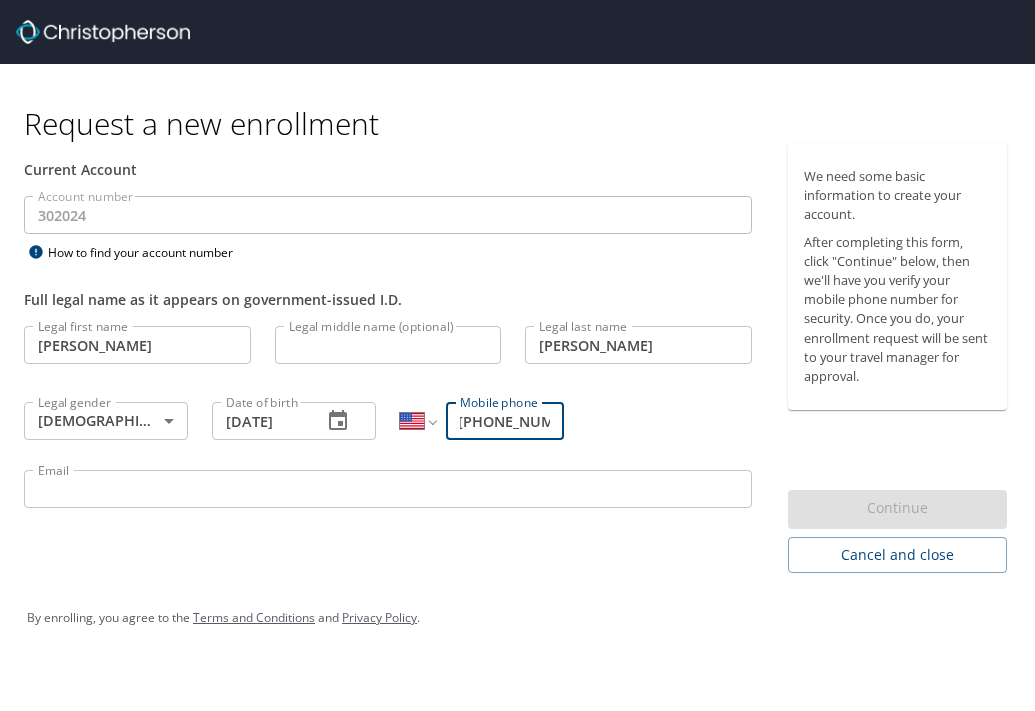 scroll, scrollTop: 0, scrollLeft: 10, axis: horizontal 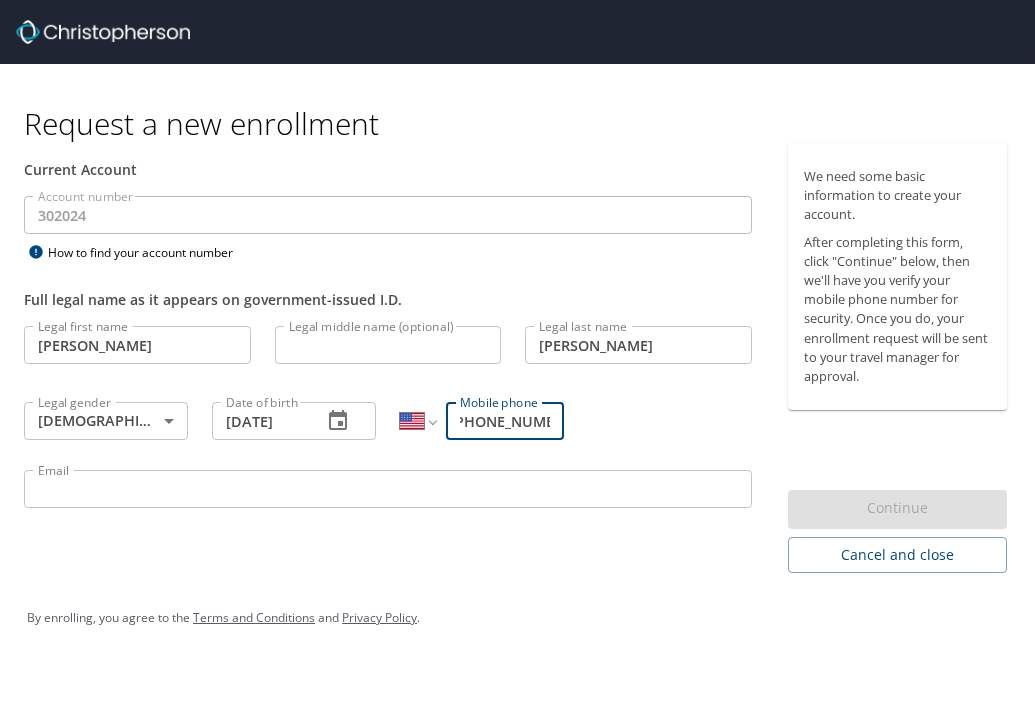 type on "(518) 859-6231" 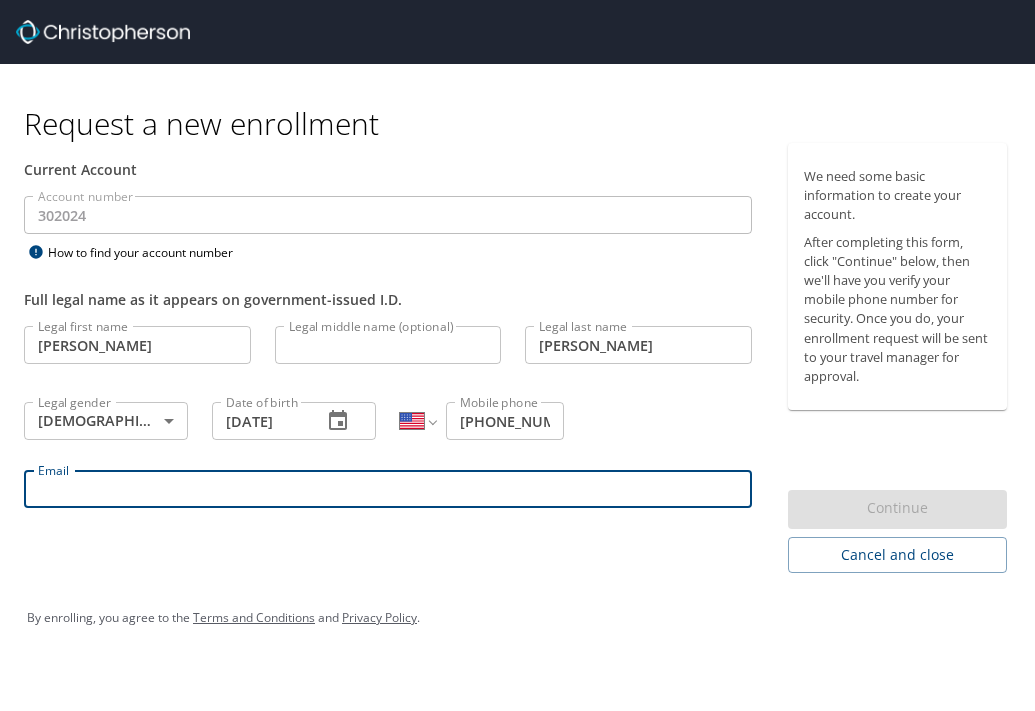 click on "Email" at bounding box center (388, 489) 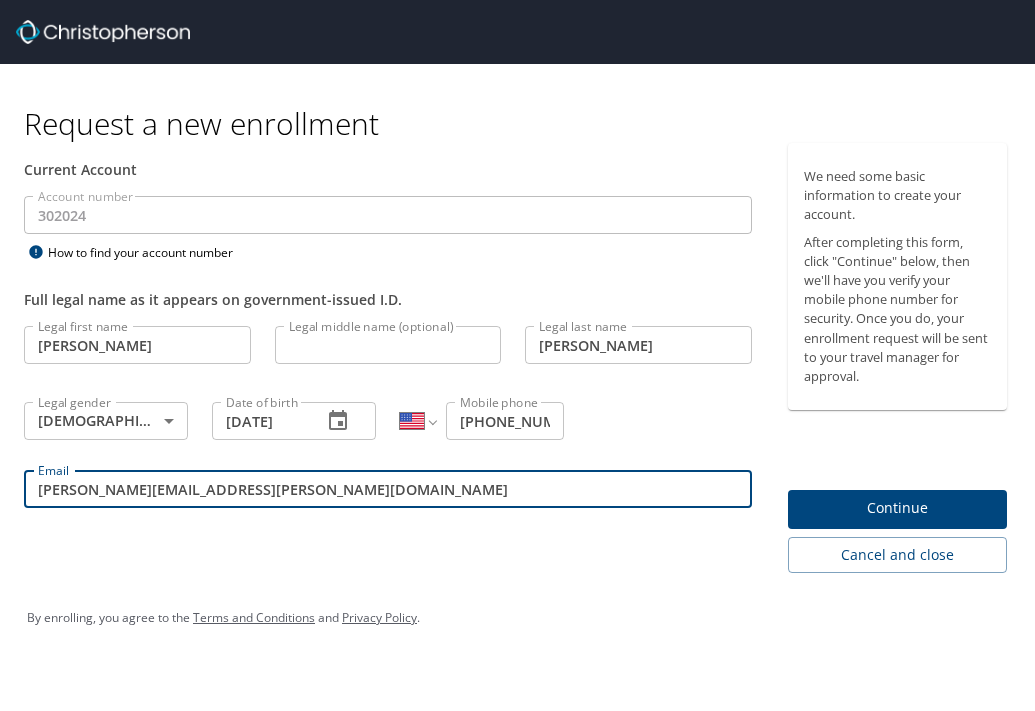 type on "dennis.haynes@tollivergroup.com" 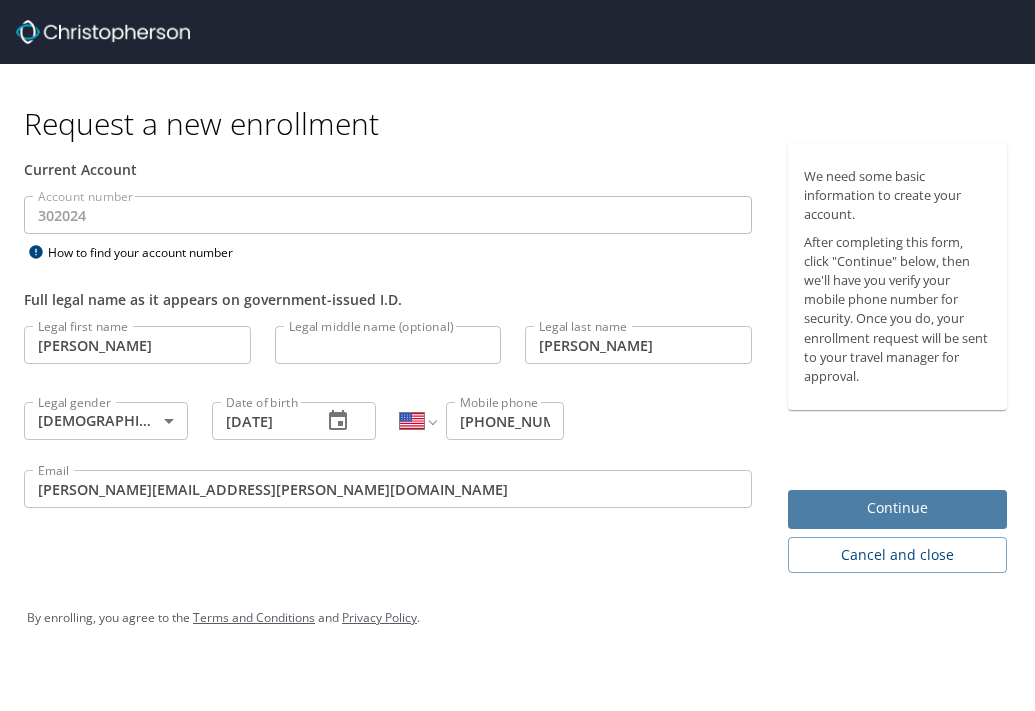 click on "Continue" at bounding box center [897, 508] 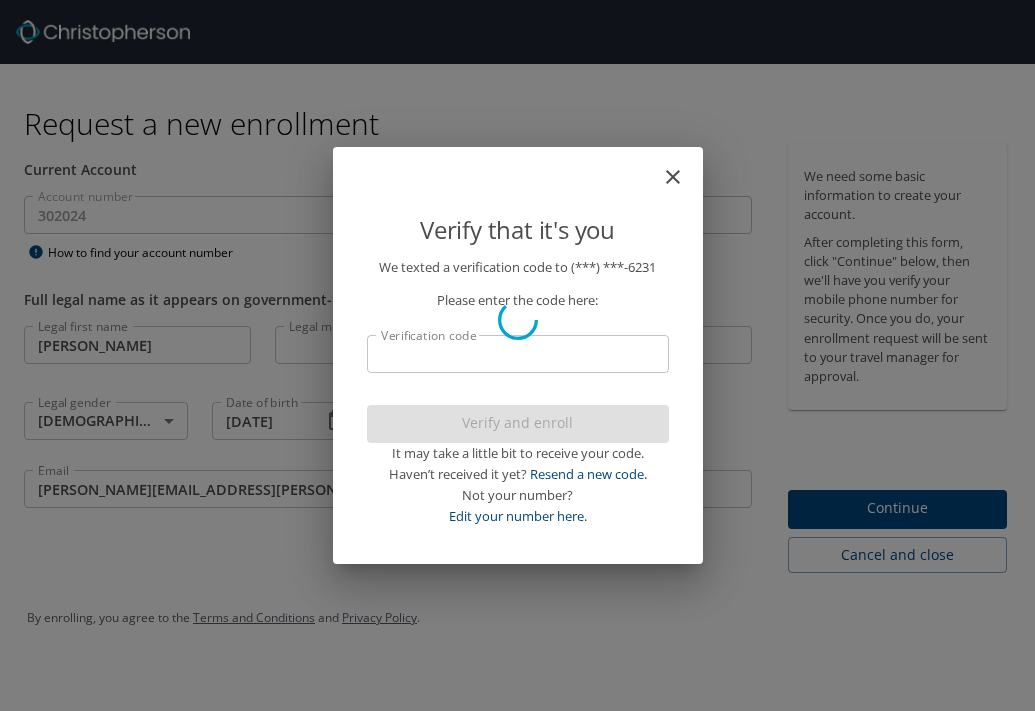 scroll, scrollTop: 0, scrollLeft: 0, axis: both 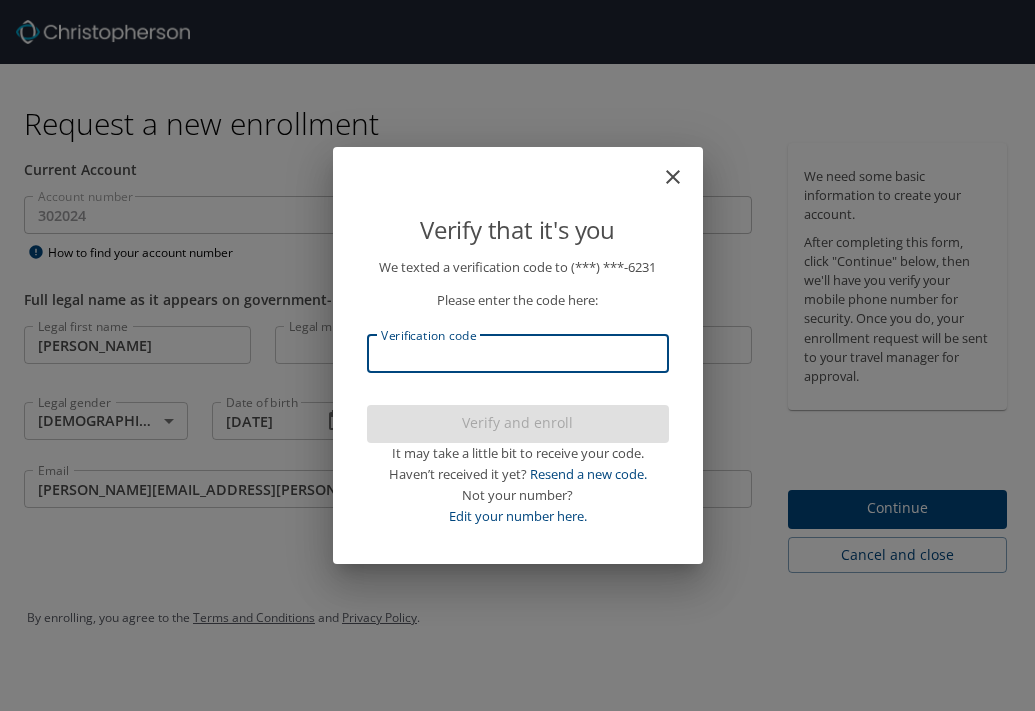 click on "Verification code" at bounding box center [518, 354] 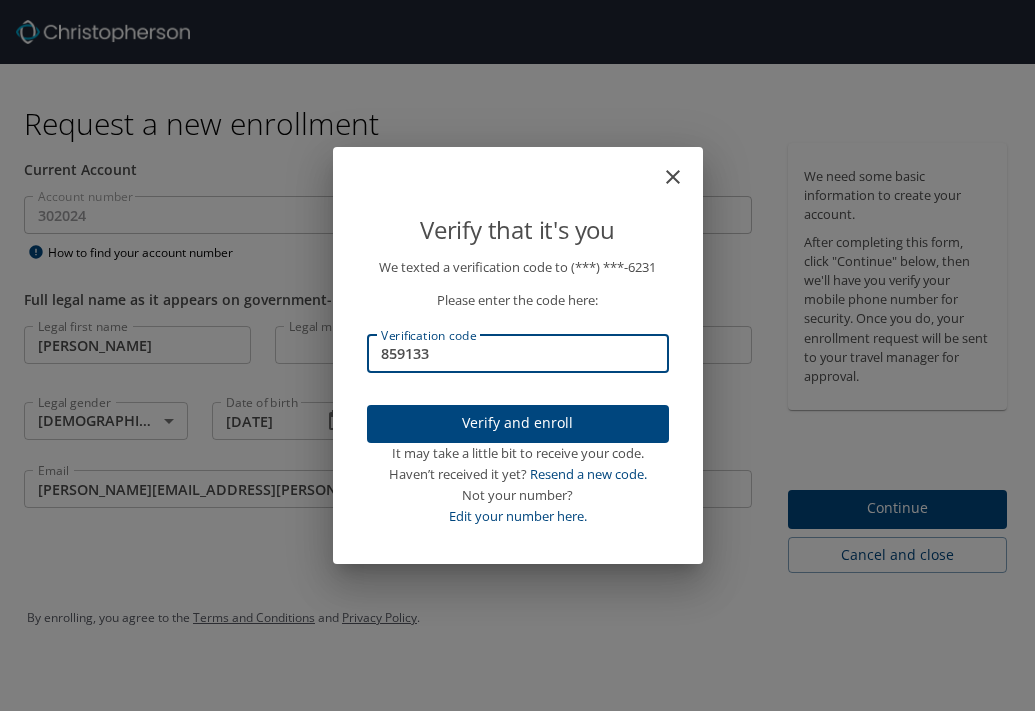 type on "859133" 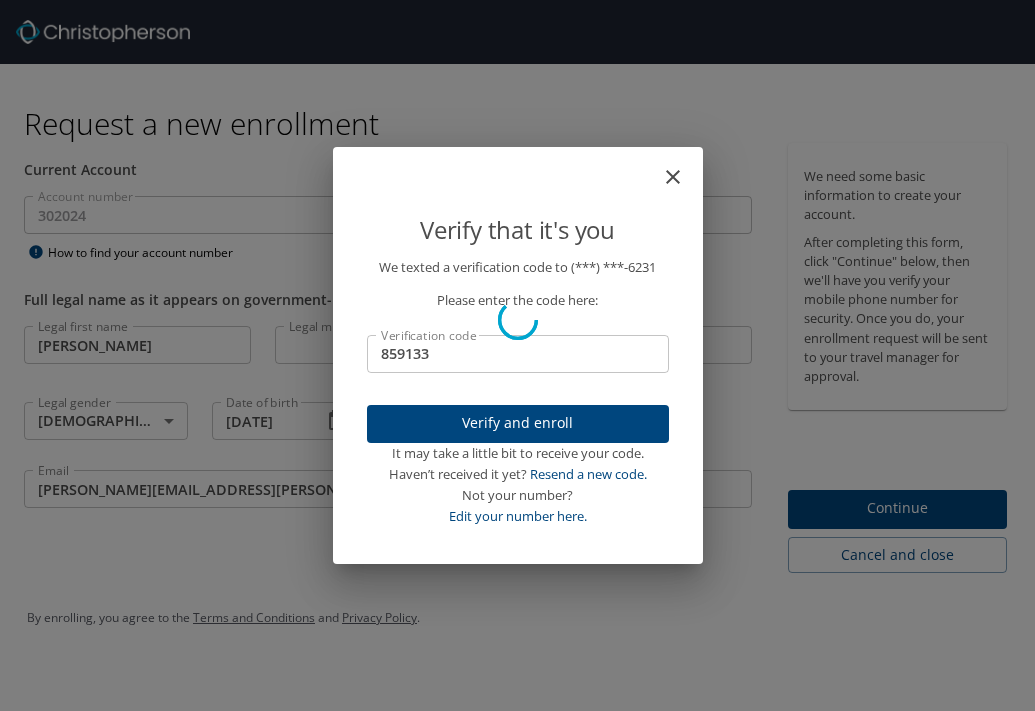 type 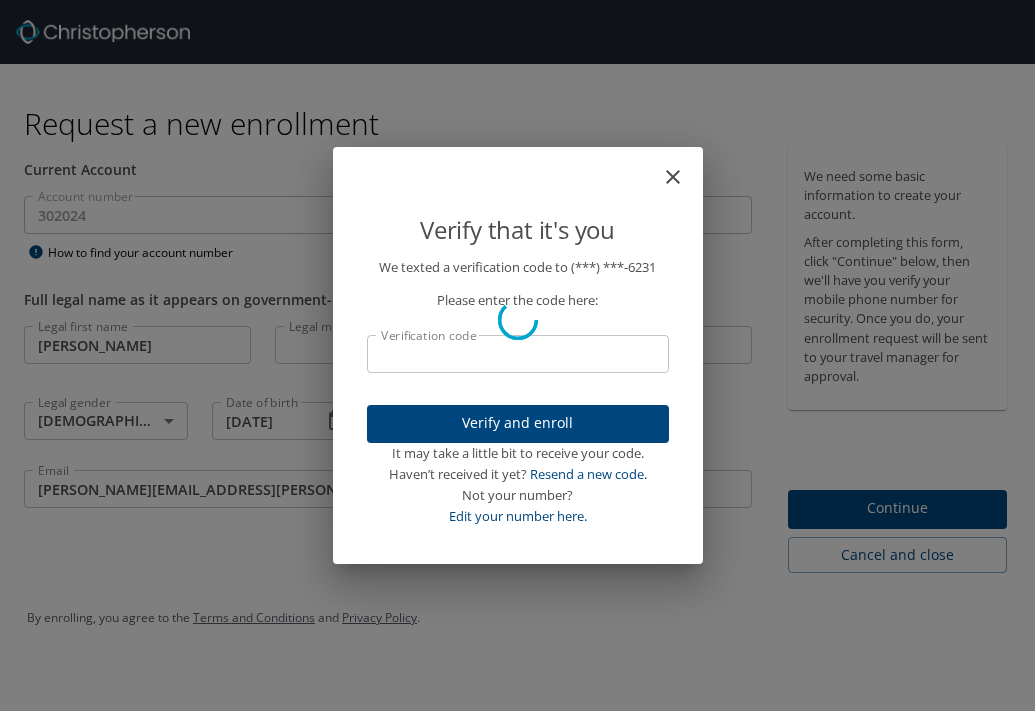 scroll, scrollTop: 0, scrollLeft: 10, axis: horizontal 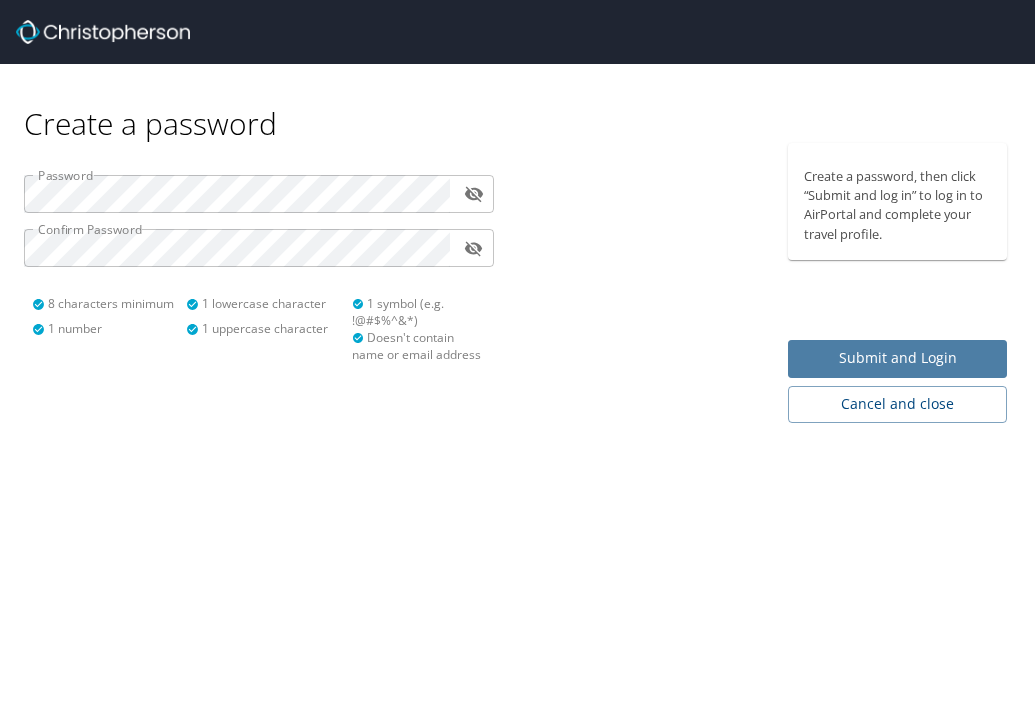 click on "Submit and Login" at bounding box center [897, 358] 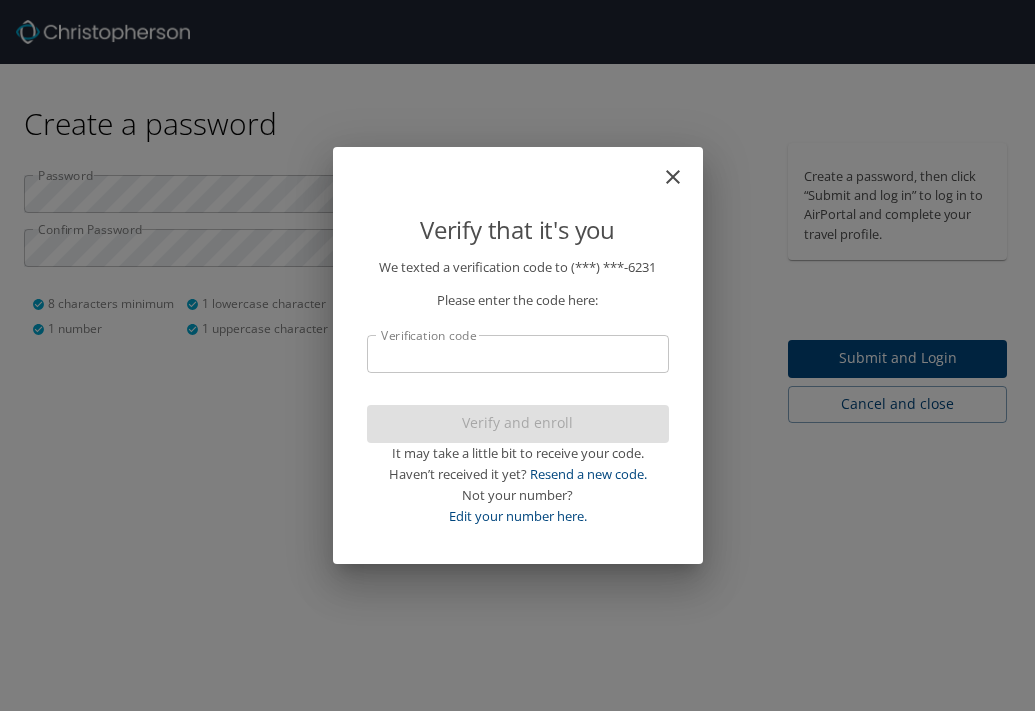 click on "Verification code" at bounding box center [518, 354] 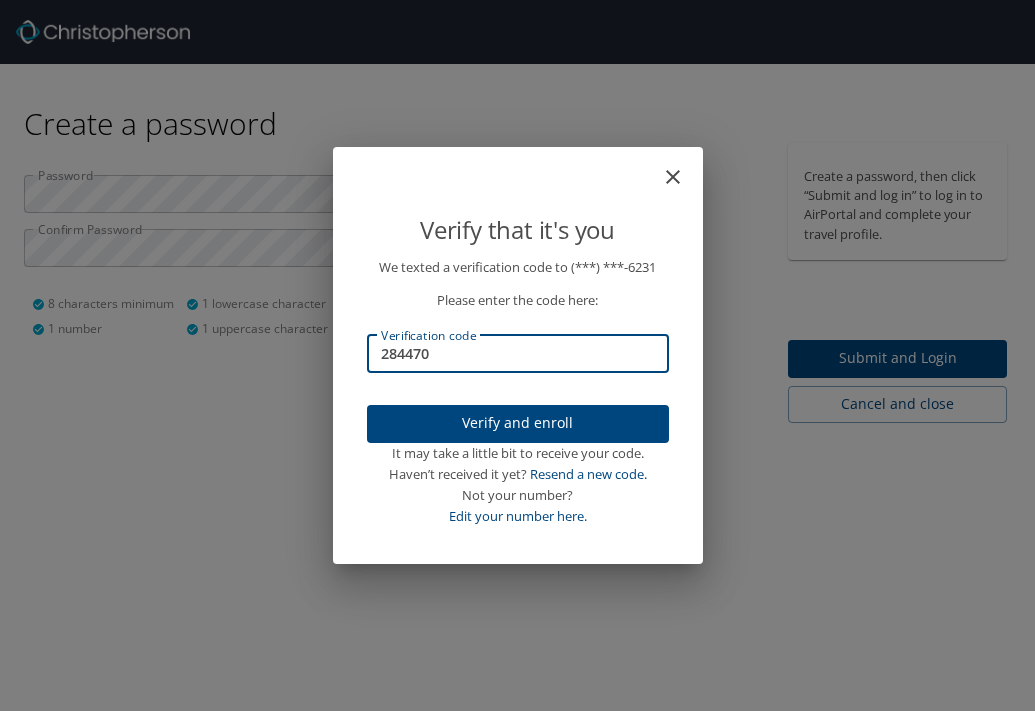 type on "284470" 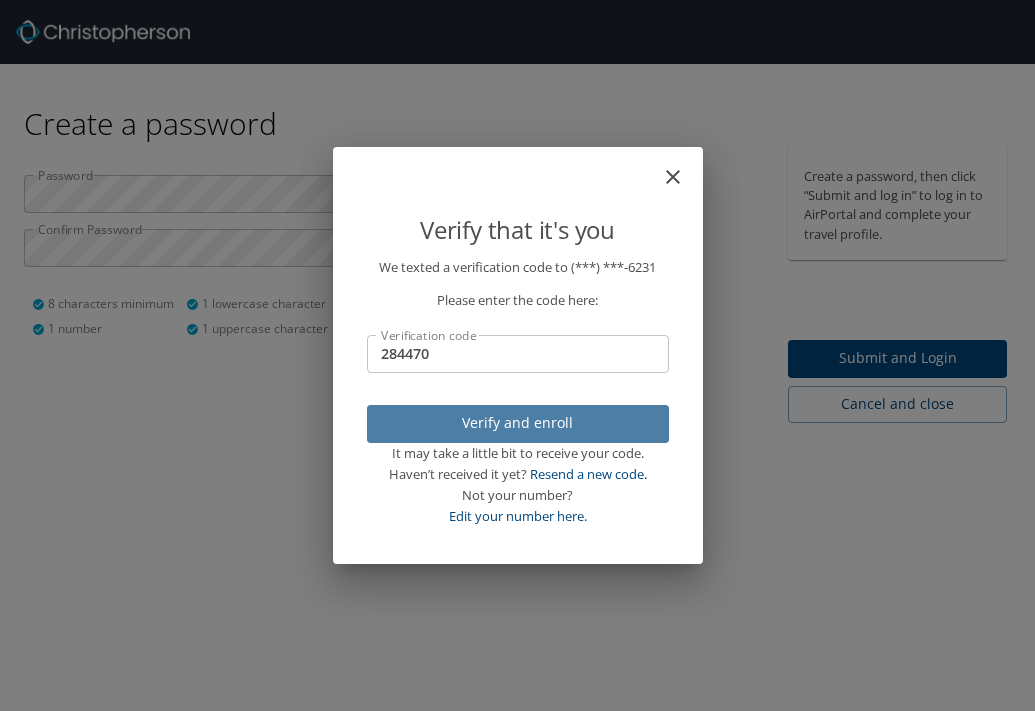 click on "Verify and enroll" at bounding box center [518, 423] 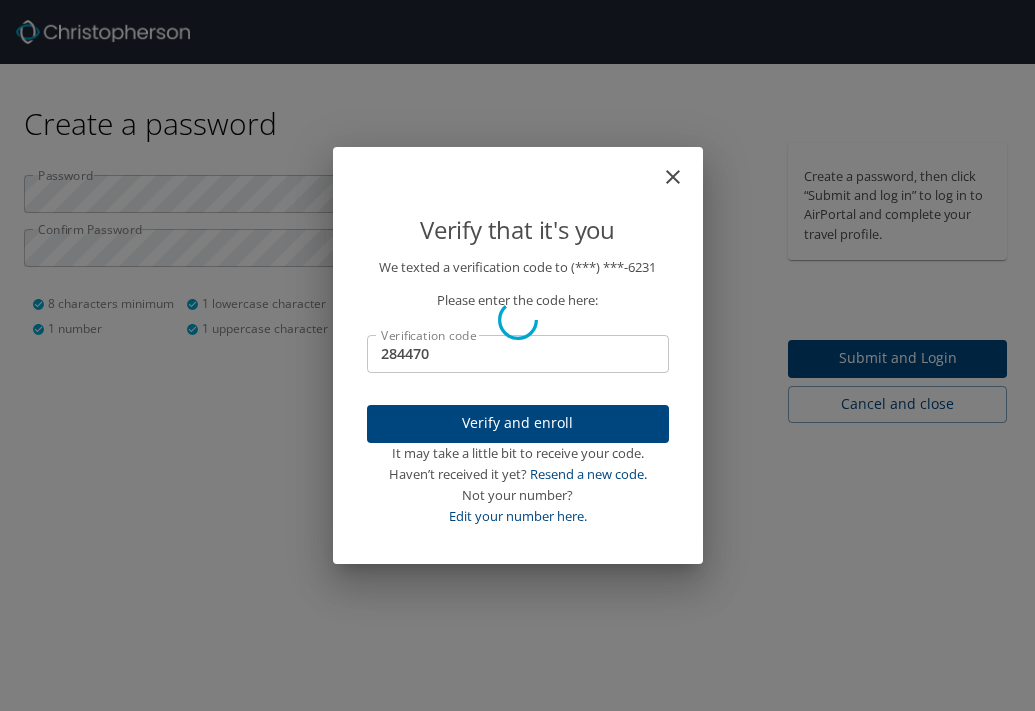 type 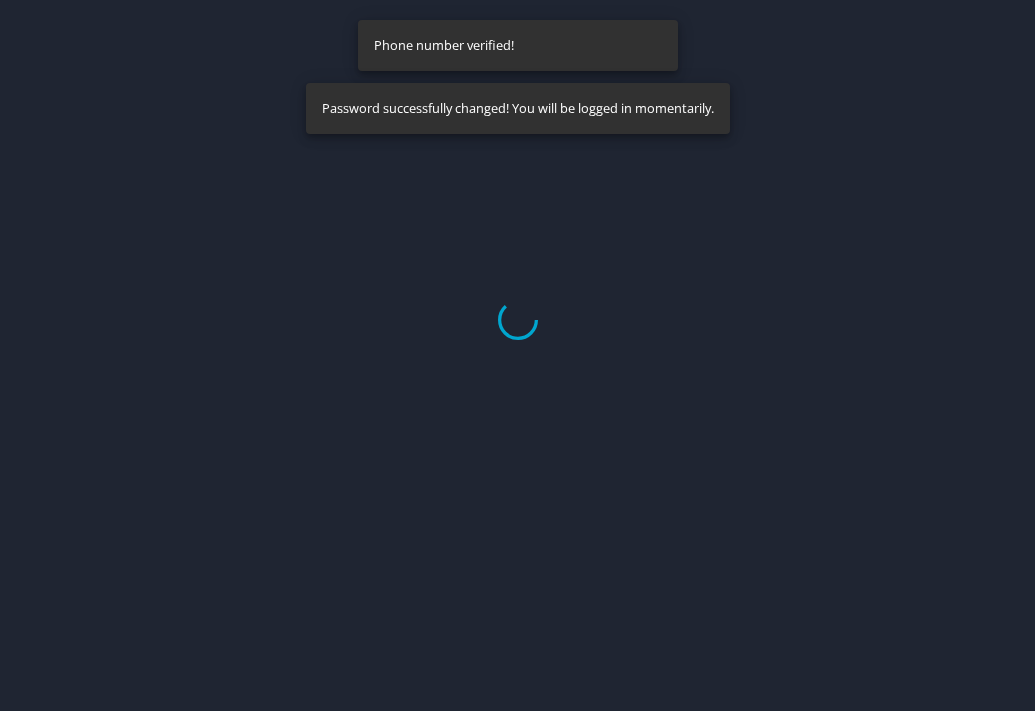 select on "US" 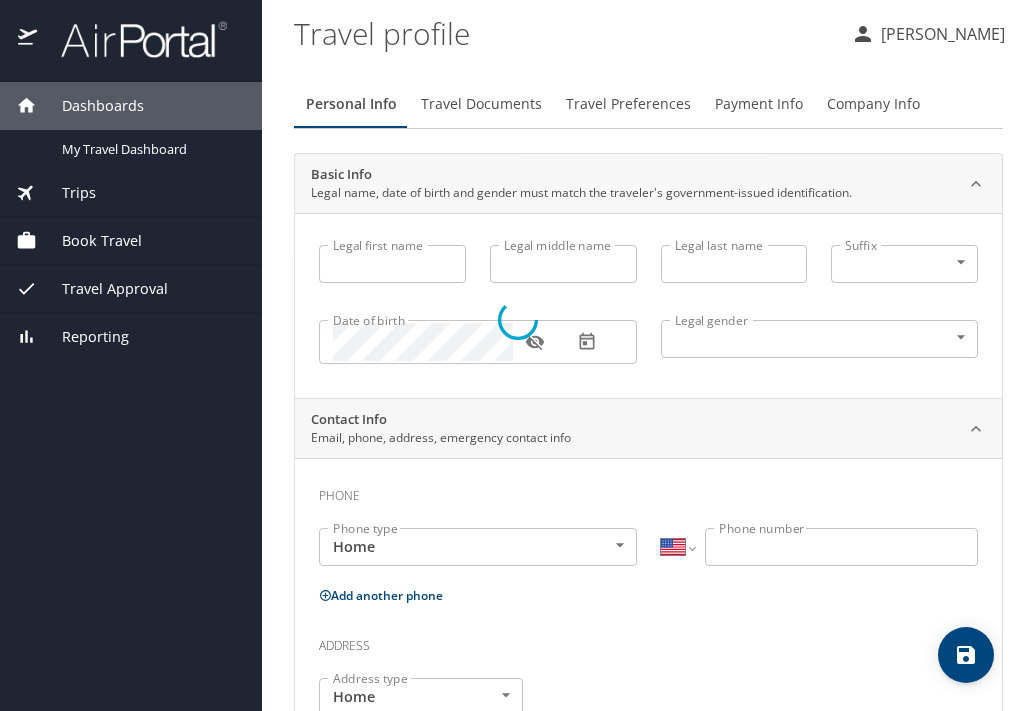 type on "dennis" 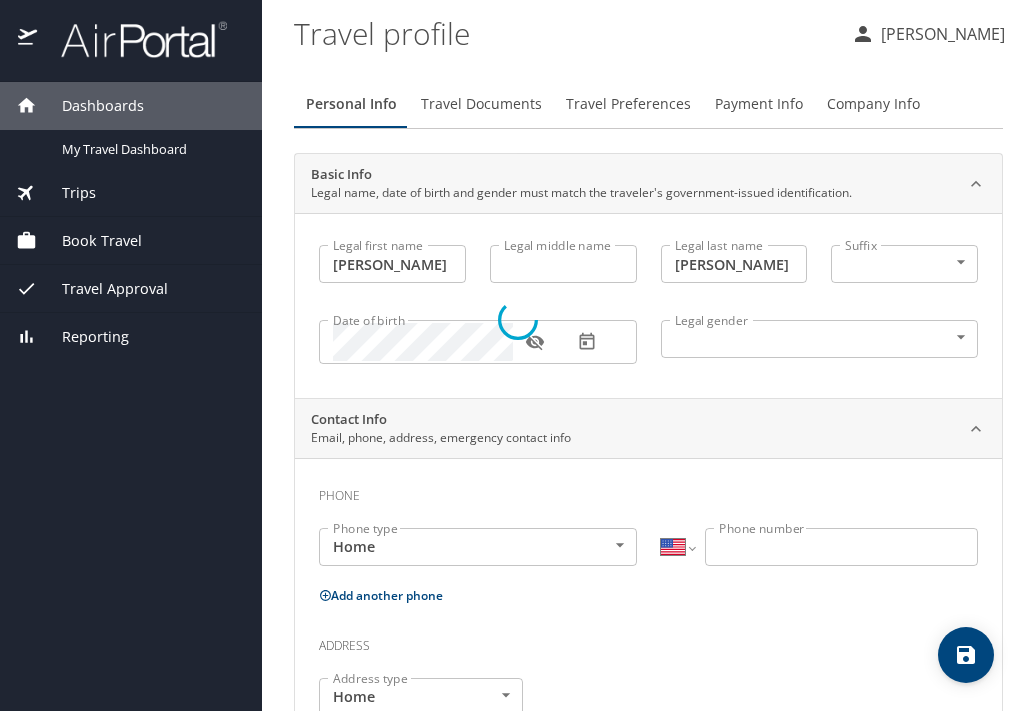 select on "US" 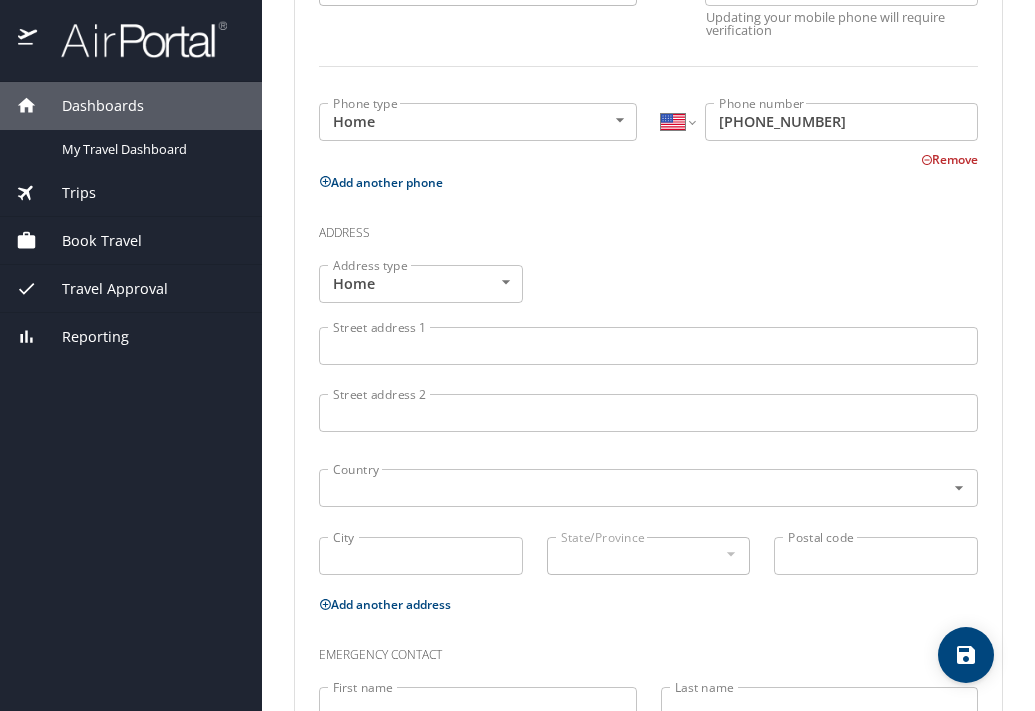 scroll, scrollTop: 600, scrollLeft: 0, axis: vertical 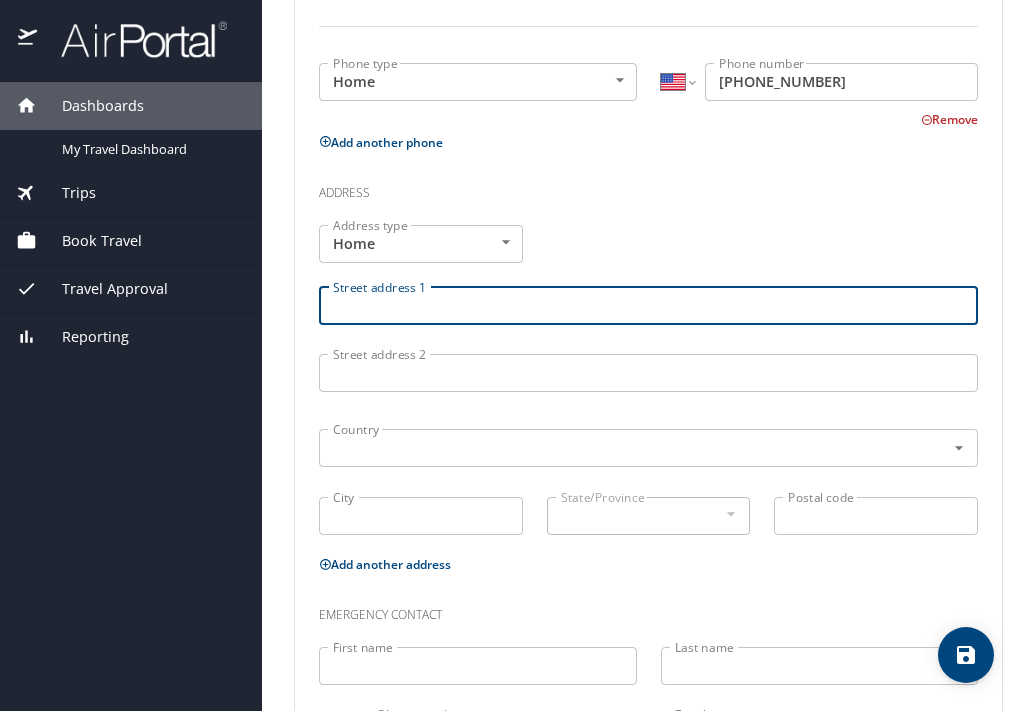 click on "Street address 1" at bounding box center [648, 306] 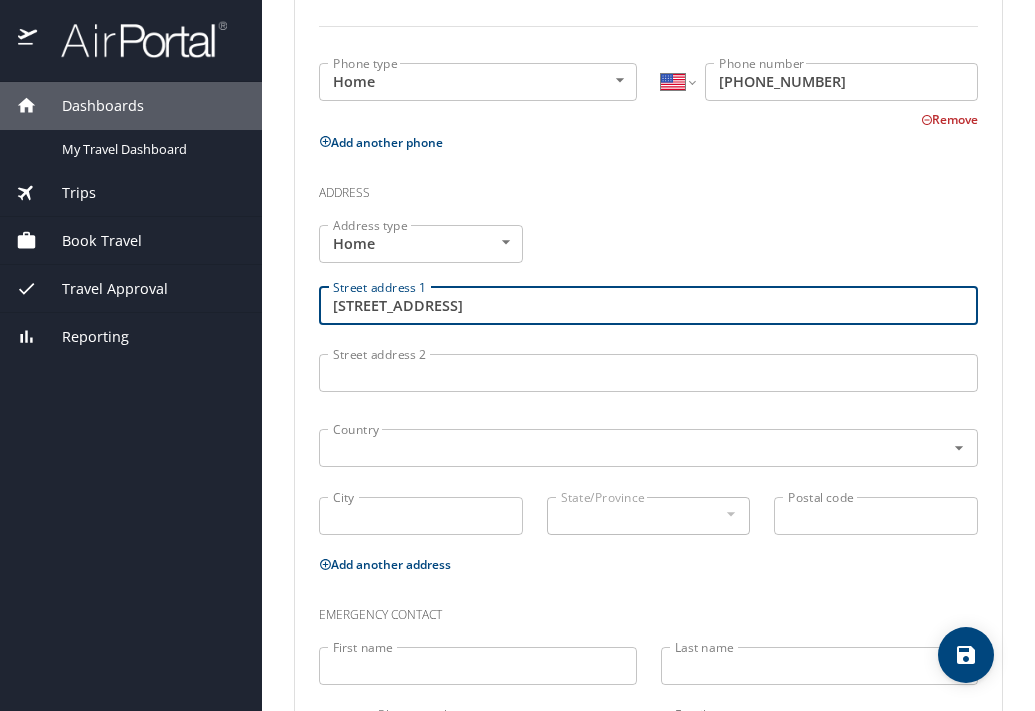 type on "17 Ferndell dr" 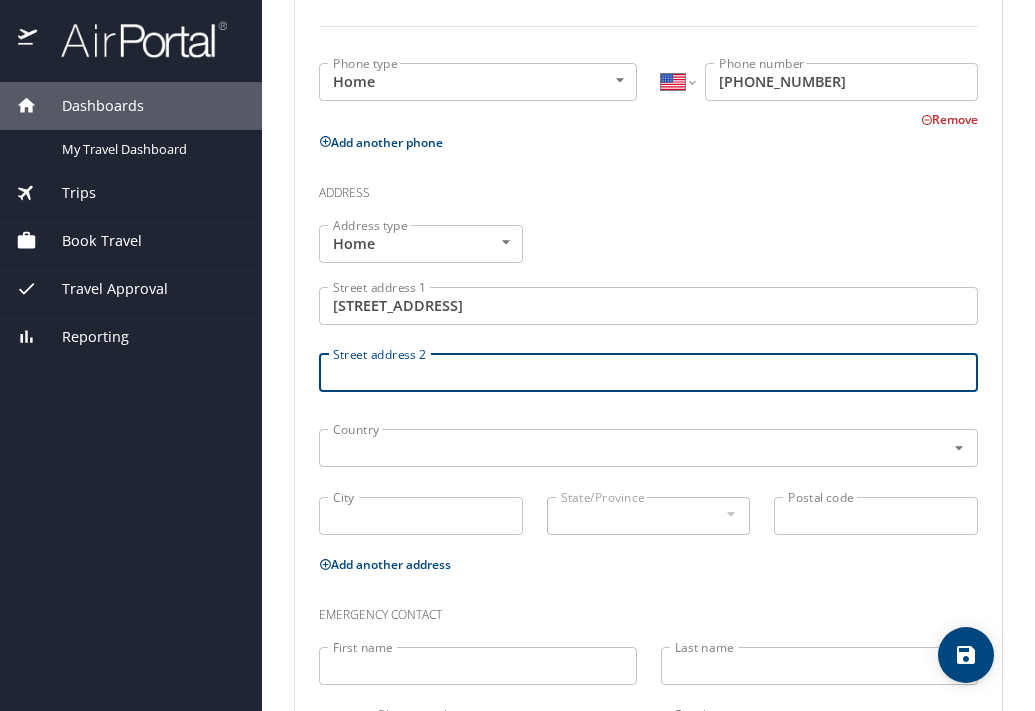 click on "Street address 2" at bounding box center (648, 373) 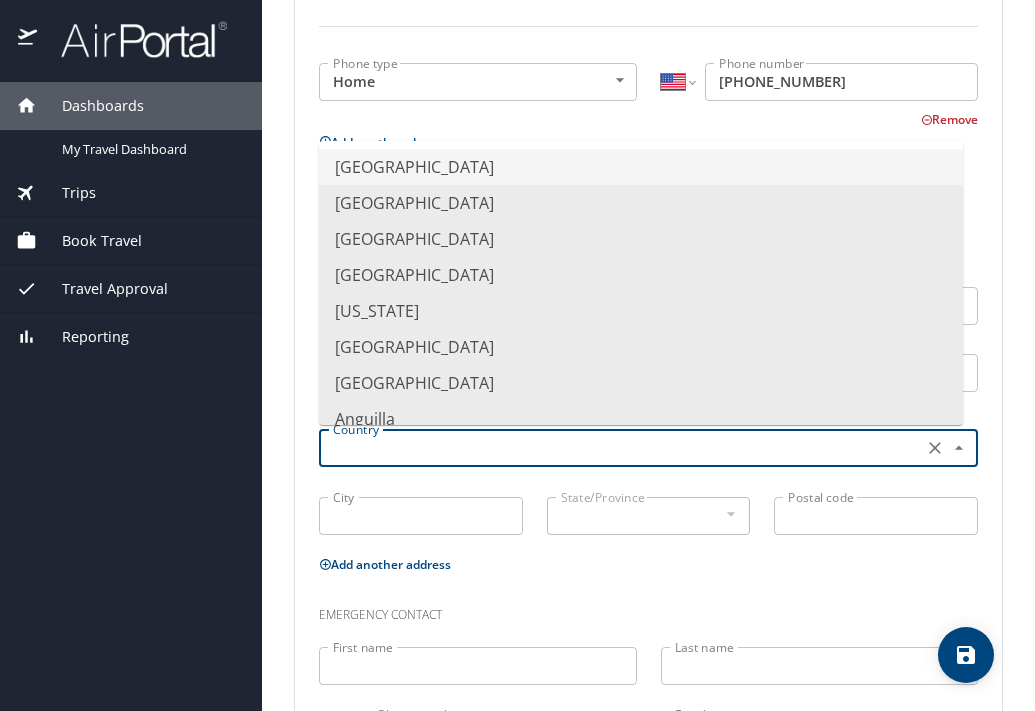 click at bounding box center (619, 448) 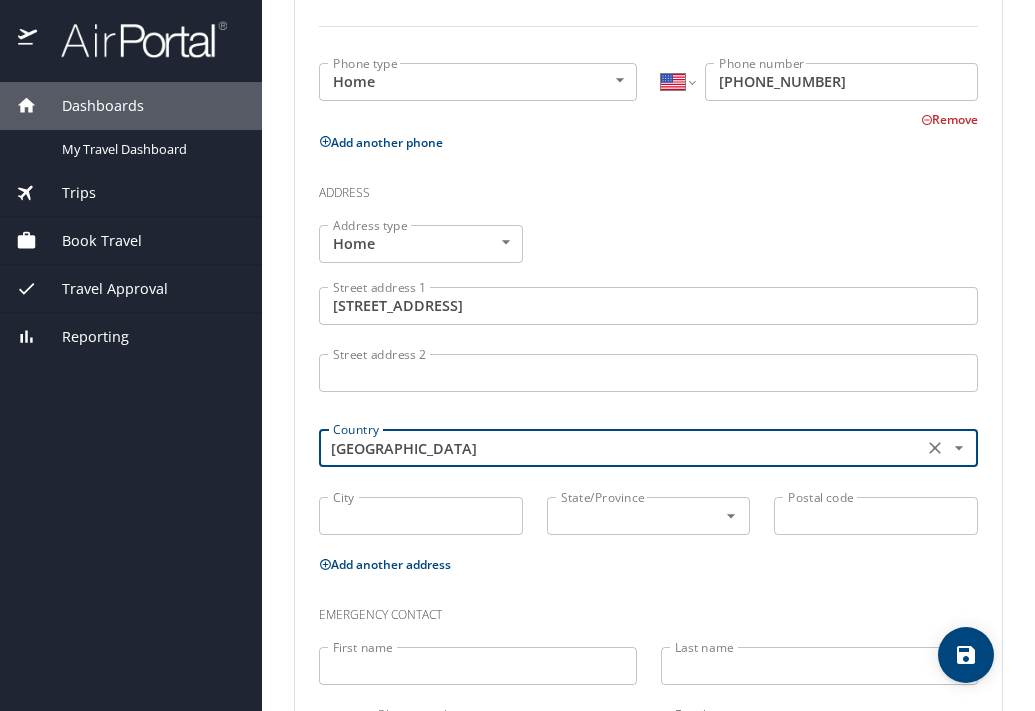 click on "City" at bounding box center (421, 516) 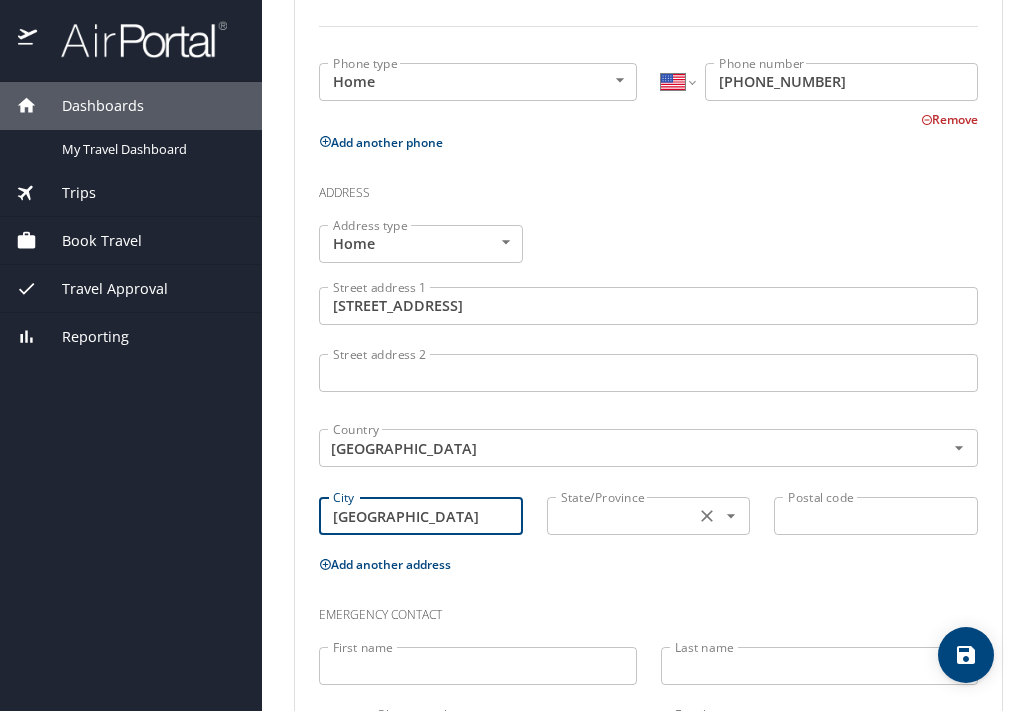 click 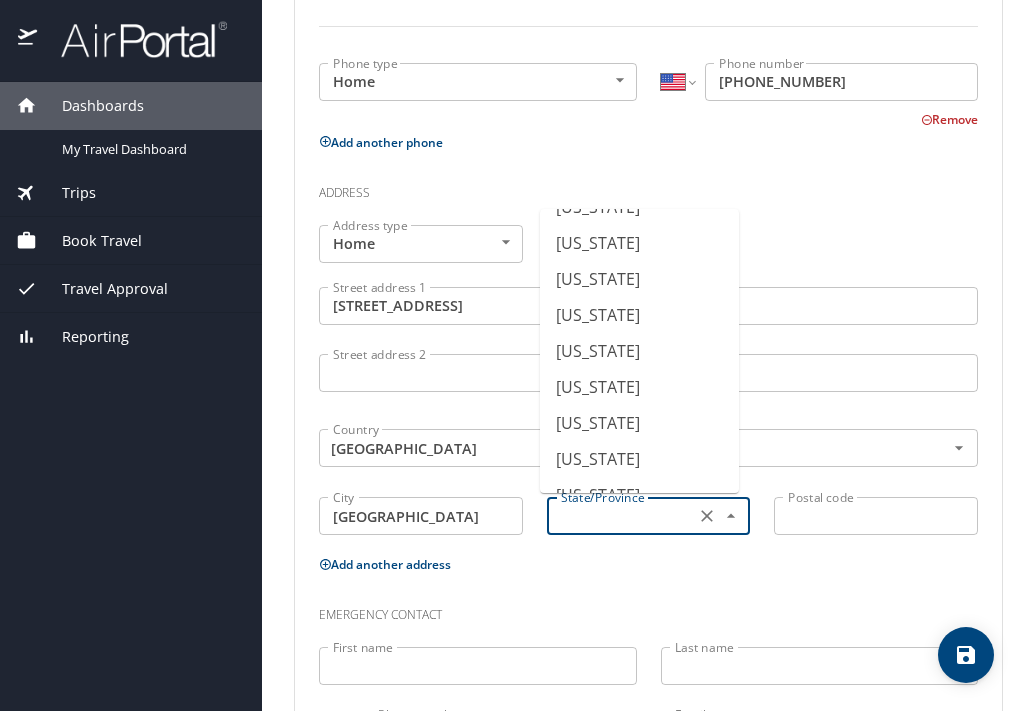 scroll, scrollTop: 744, scrollLeft: 0, axis: vertical 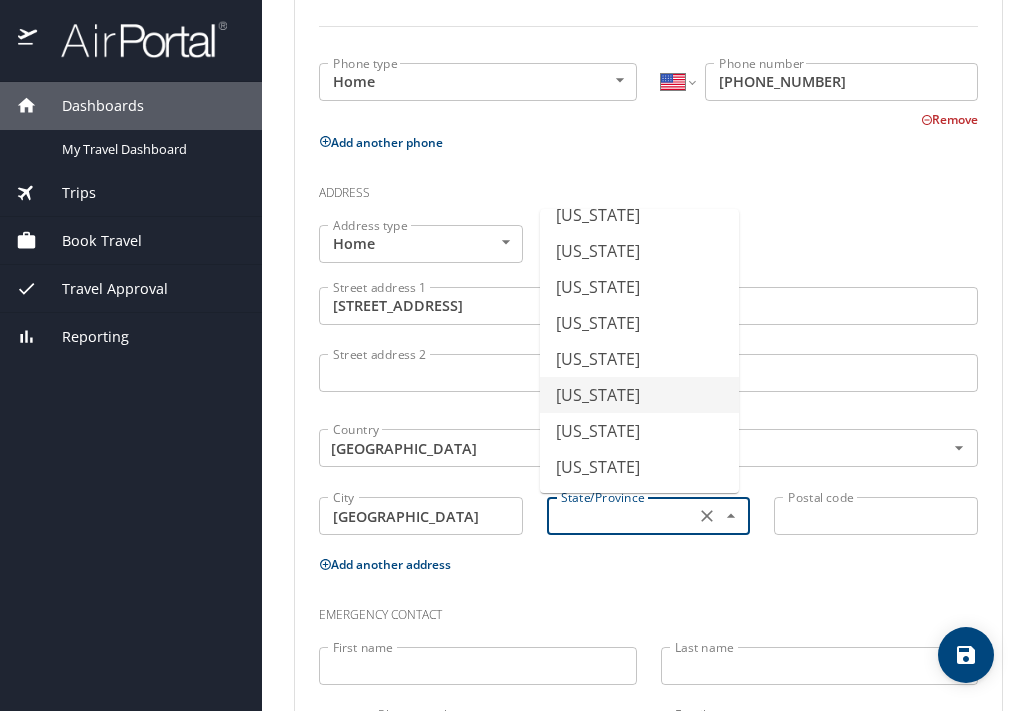 click on "New York" at bounding box center [639, 395] 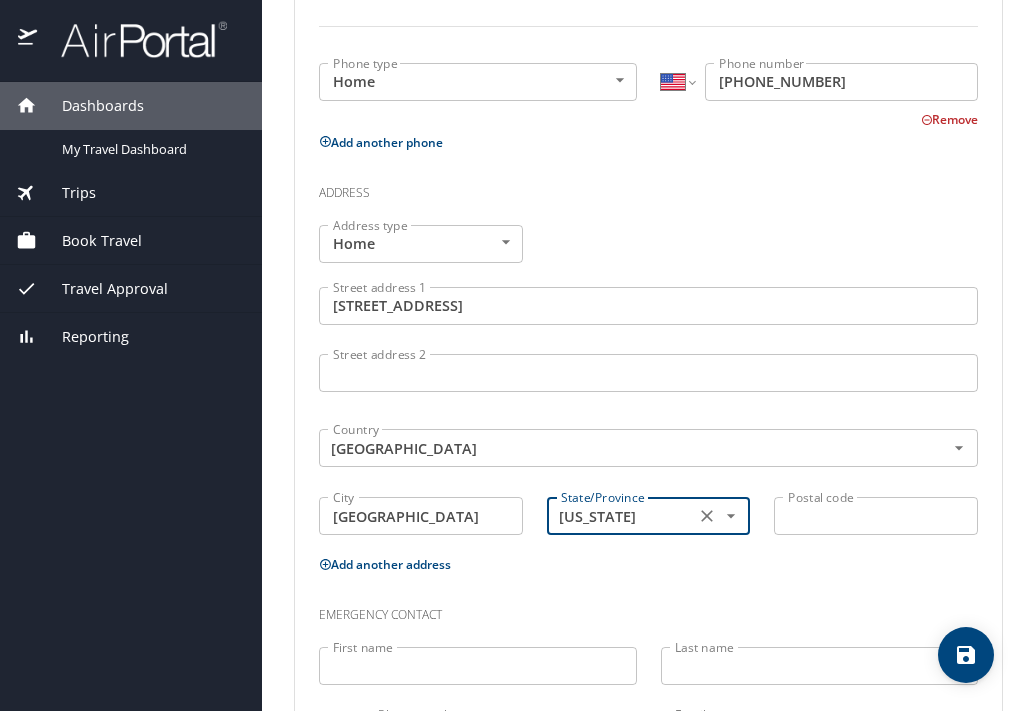 click on "Postal code" at bounding box center (876, 516) 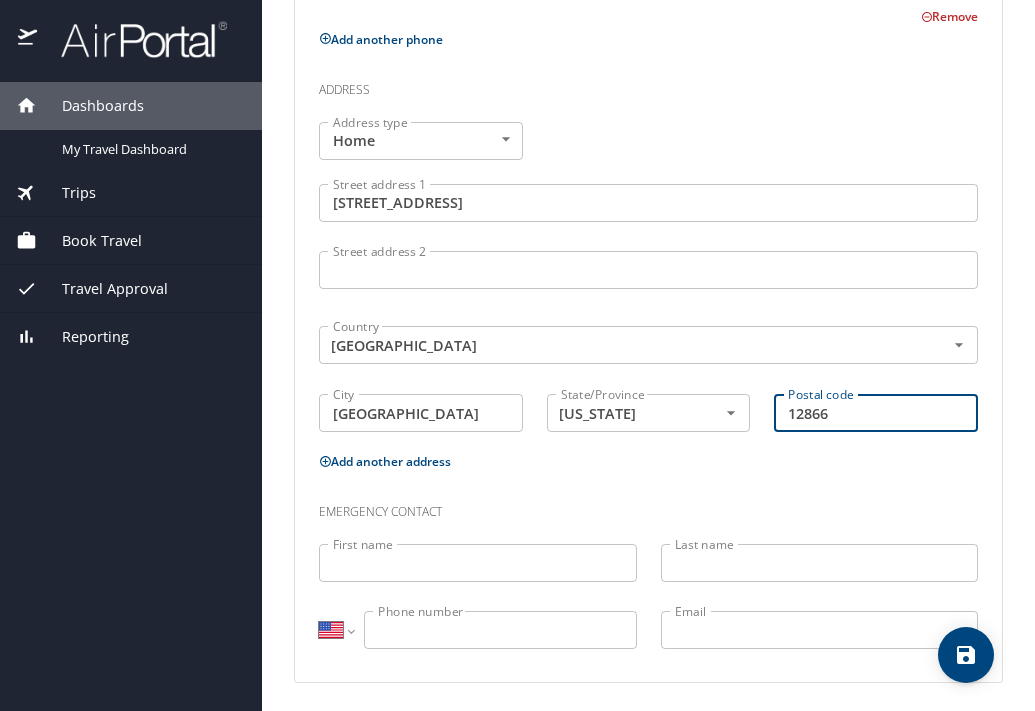 scroll, scrollTop: 707, scrollLeft: 0, axis: vertical 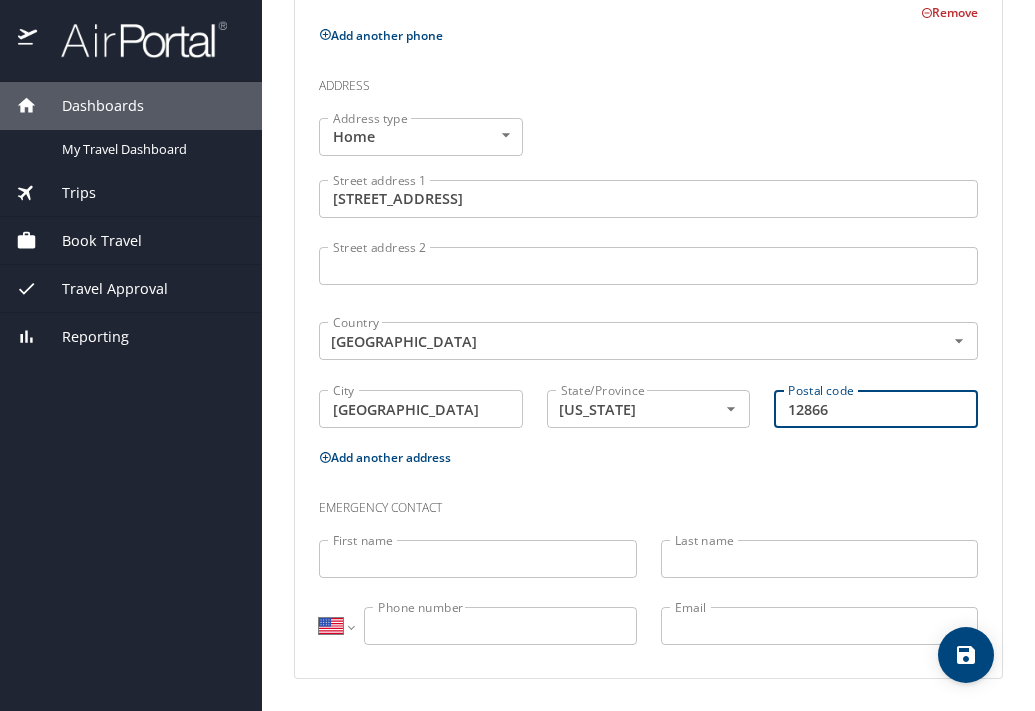 type on "12866" 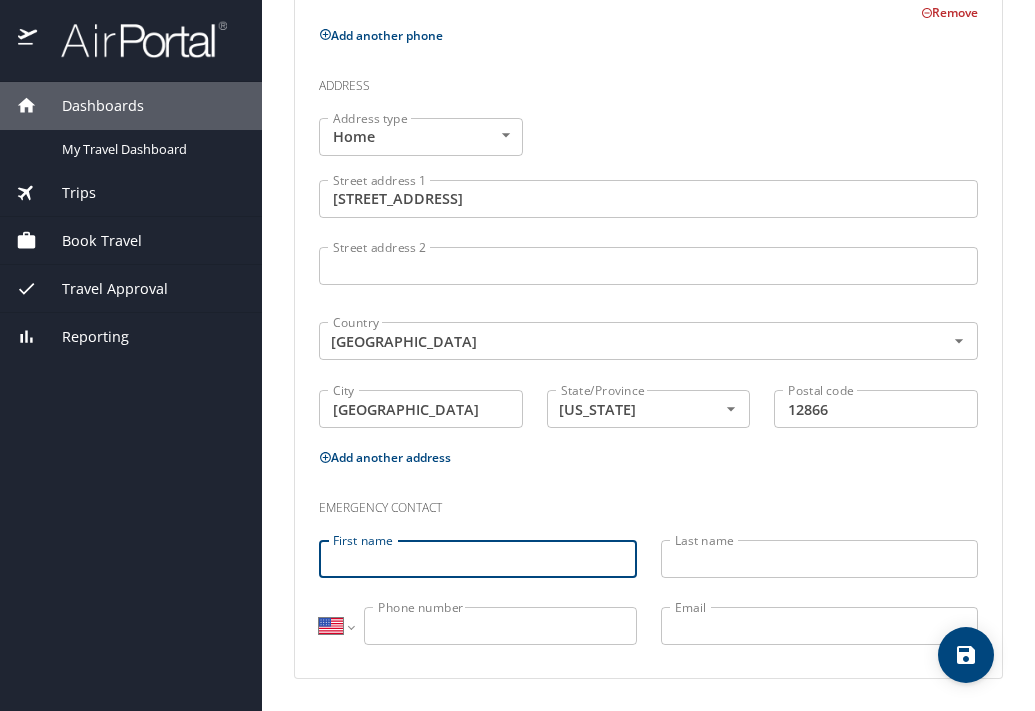 click on "First name" at bounding box center (478, 559) 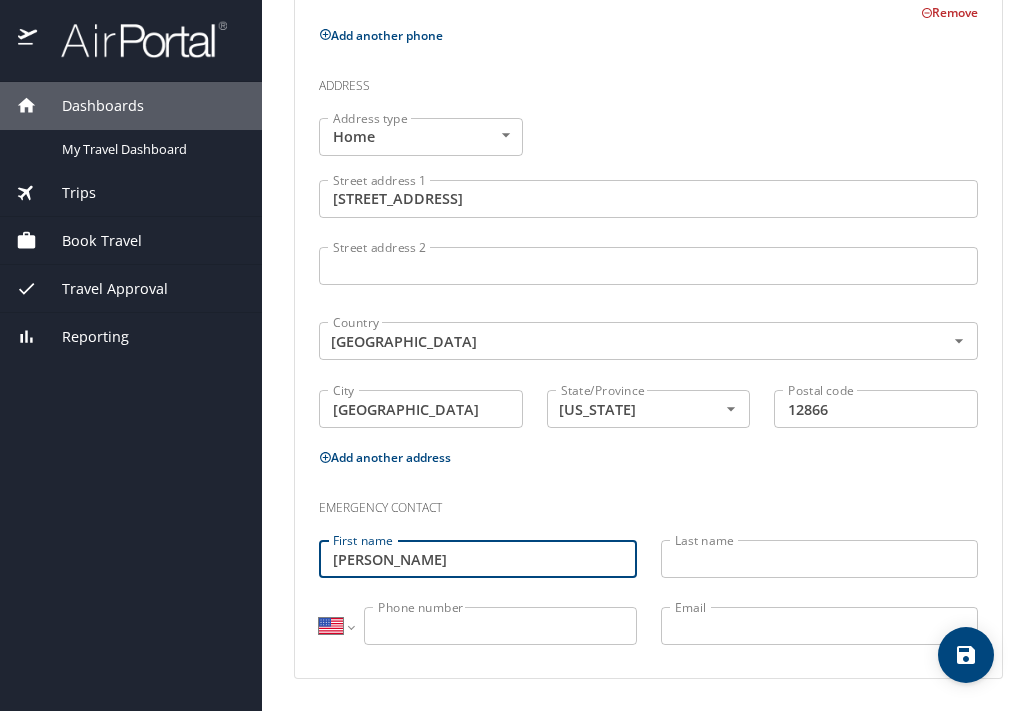 type on "gabrielle" 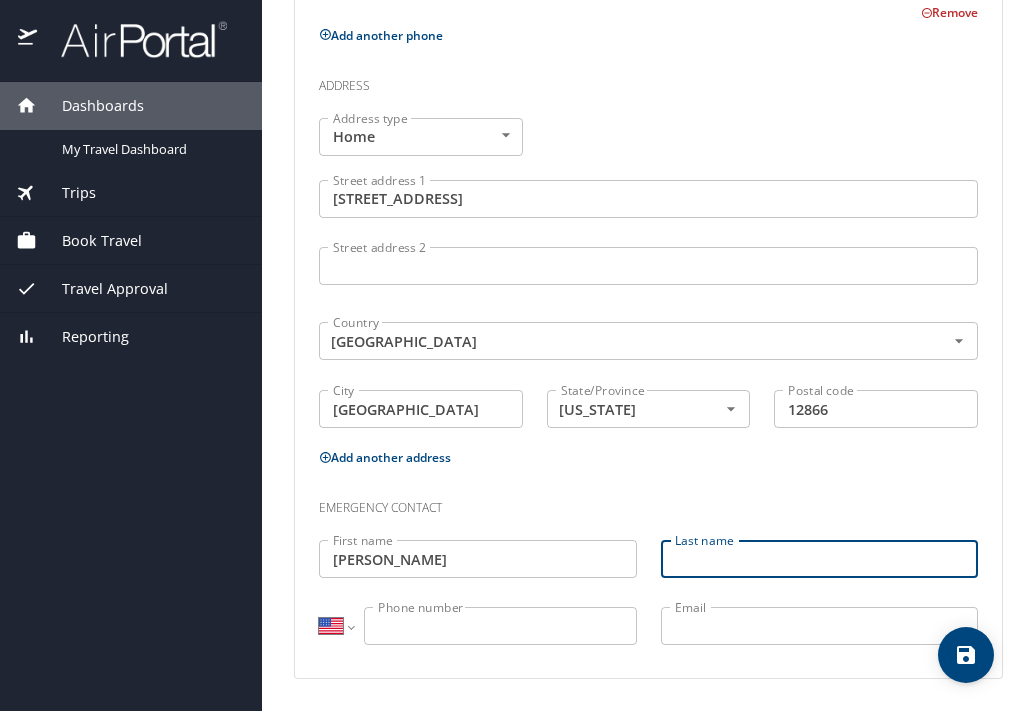 click on "Last name" at bounding box center [820, 559] 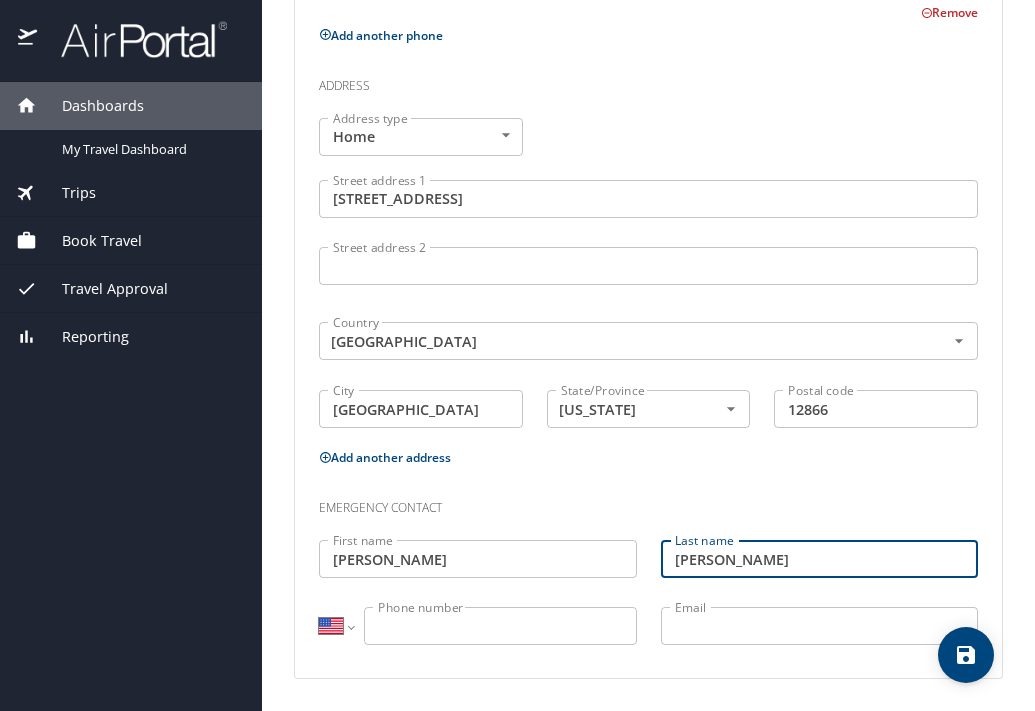type on "haynes" 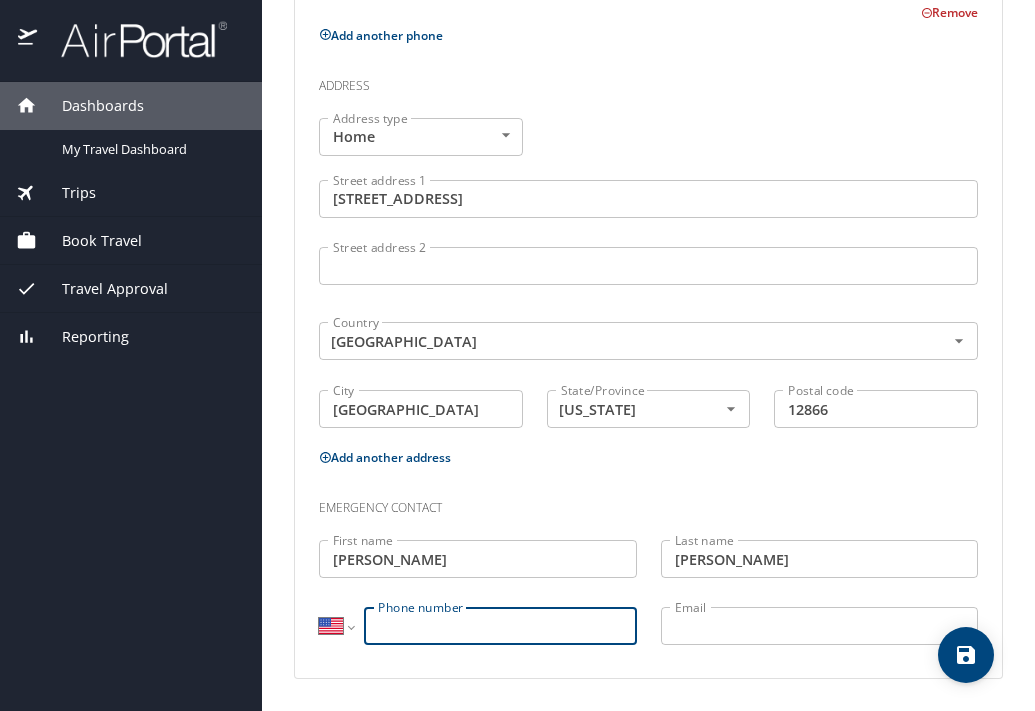 click on "Phone number" at bounding box center (500, 626) 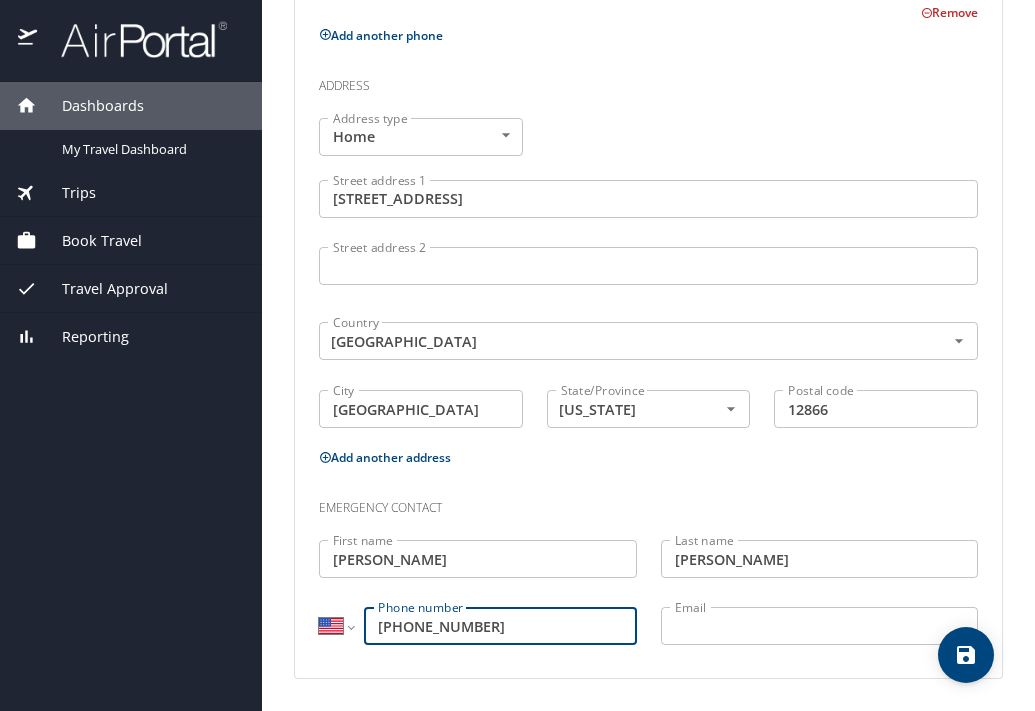 type on "(518) 469-6526" 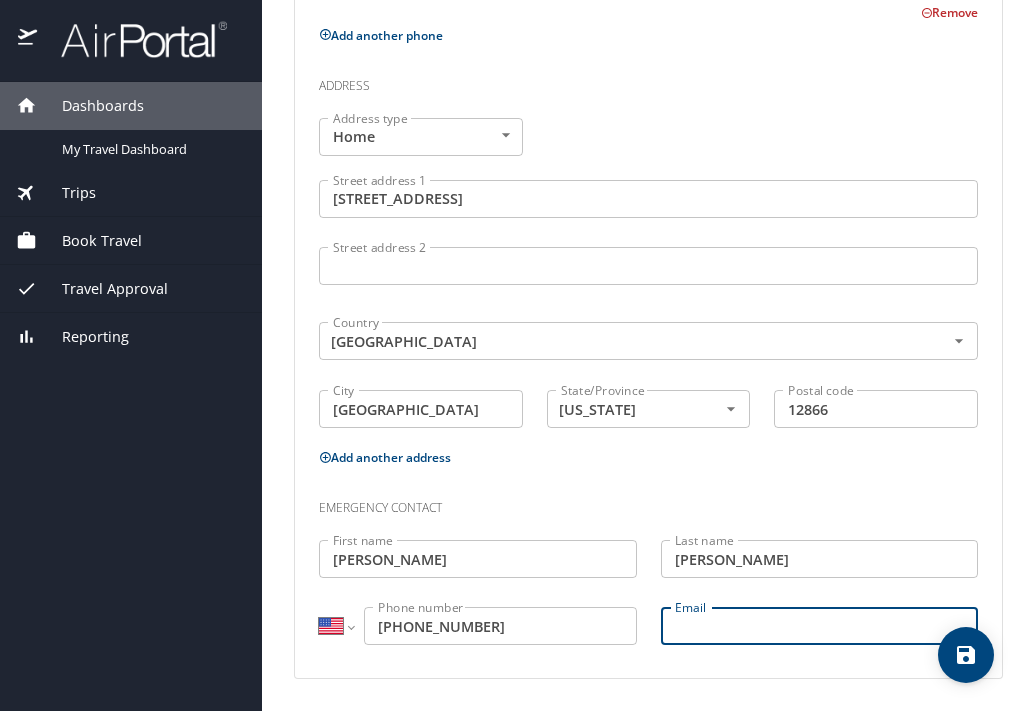 click on "Email" at bounding box center (820, 626) 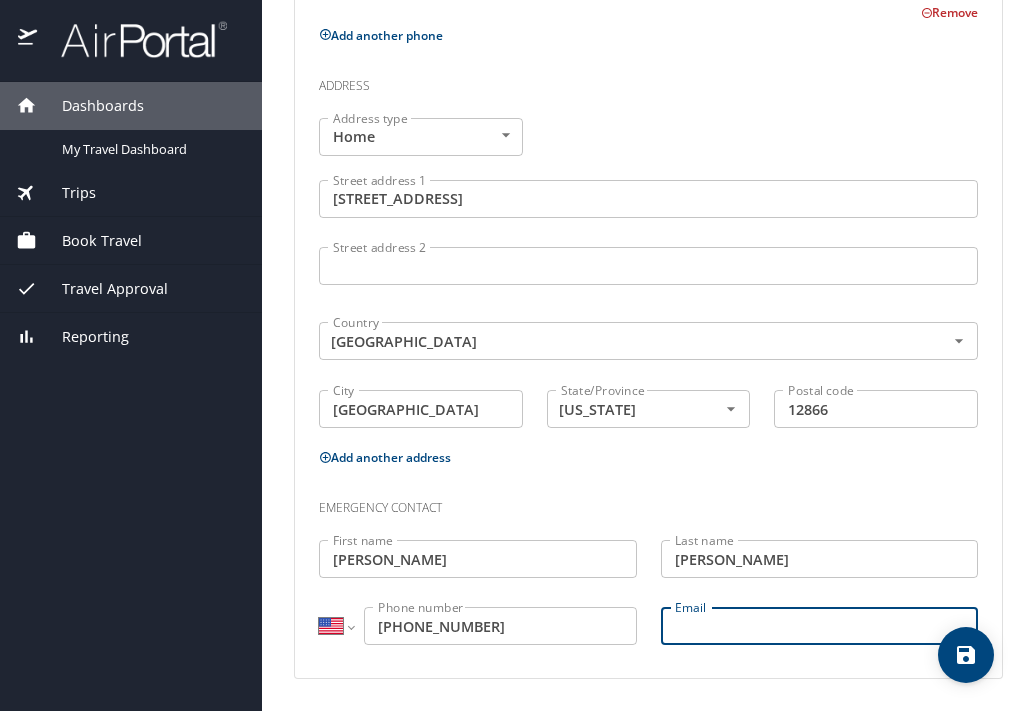 click 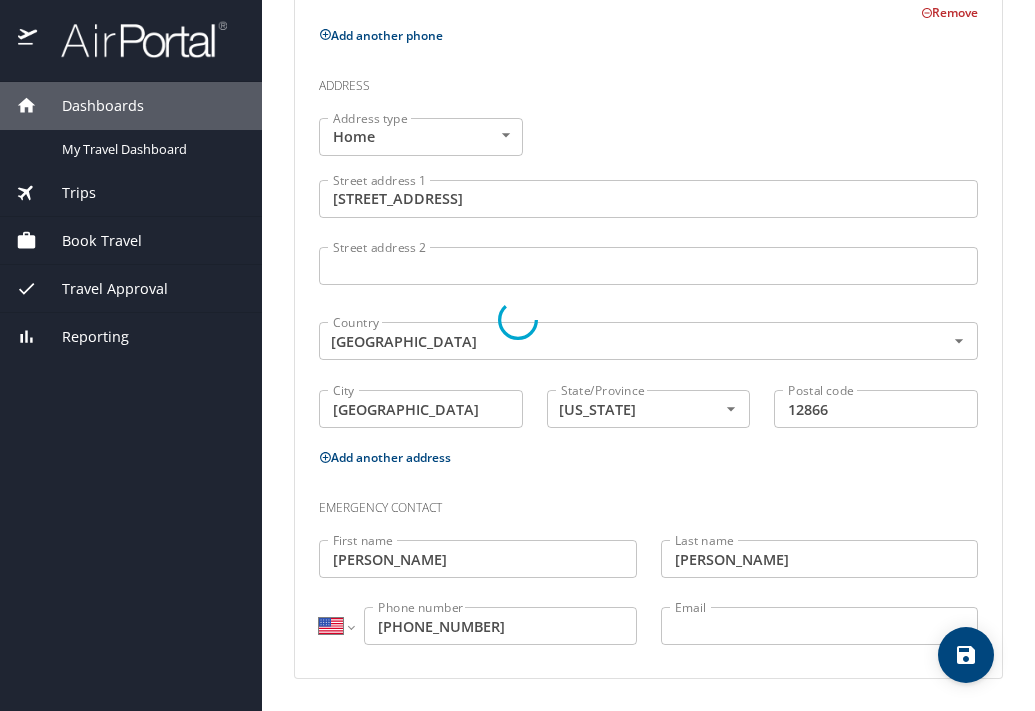select on "US" 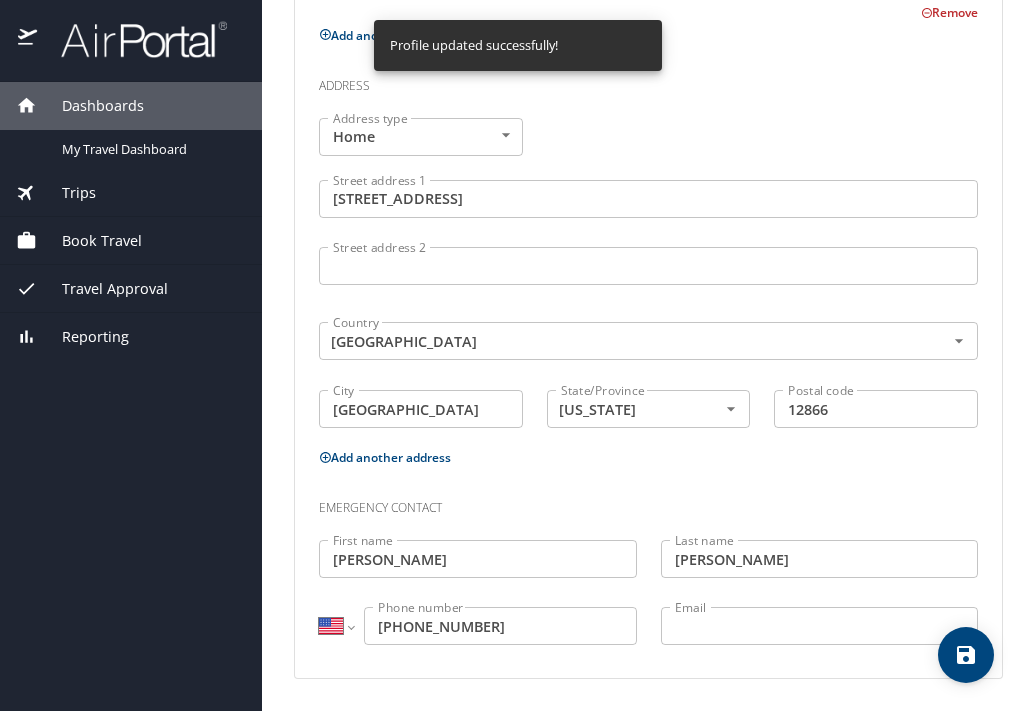 select on "US" 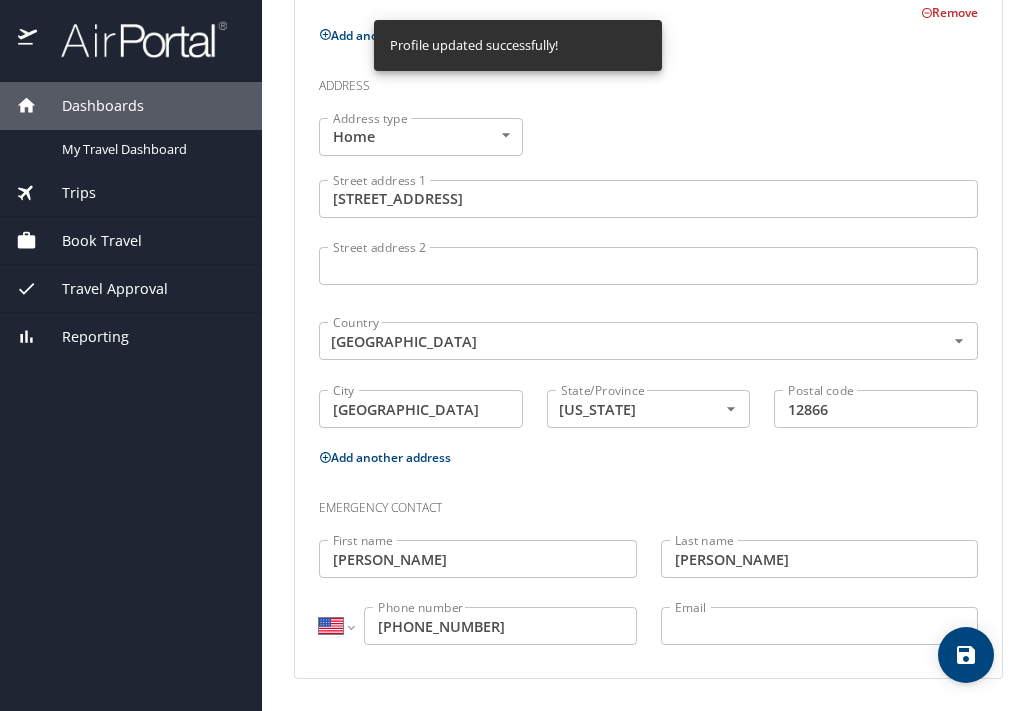 select on "US" 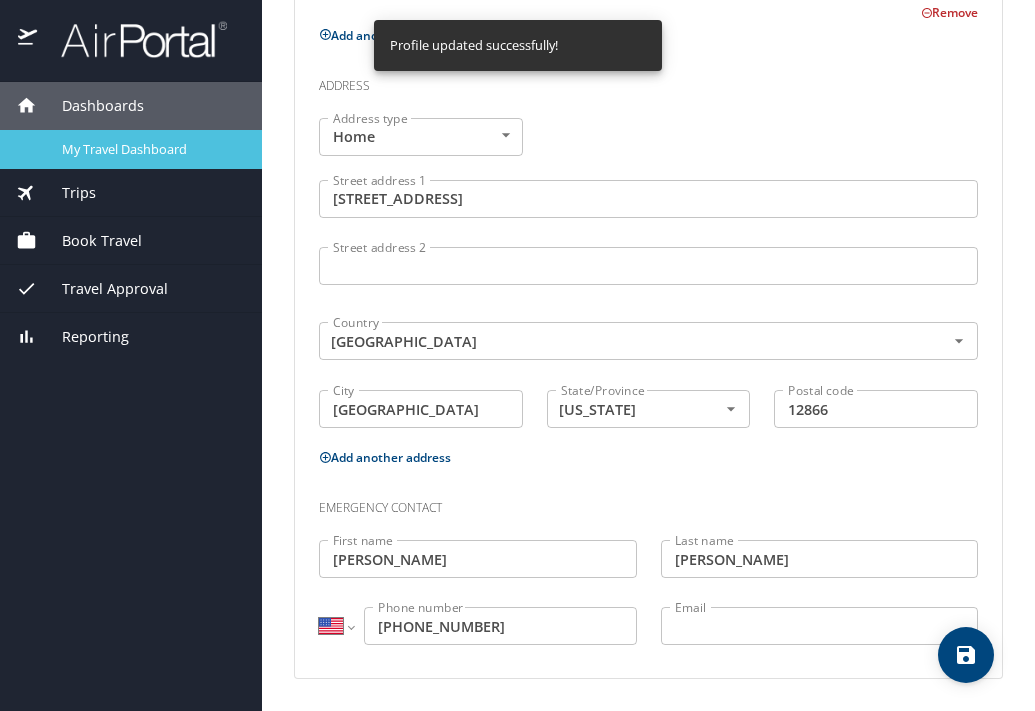 click on "My Travel Dashboard" at bounding box center [150, 149] 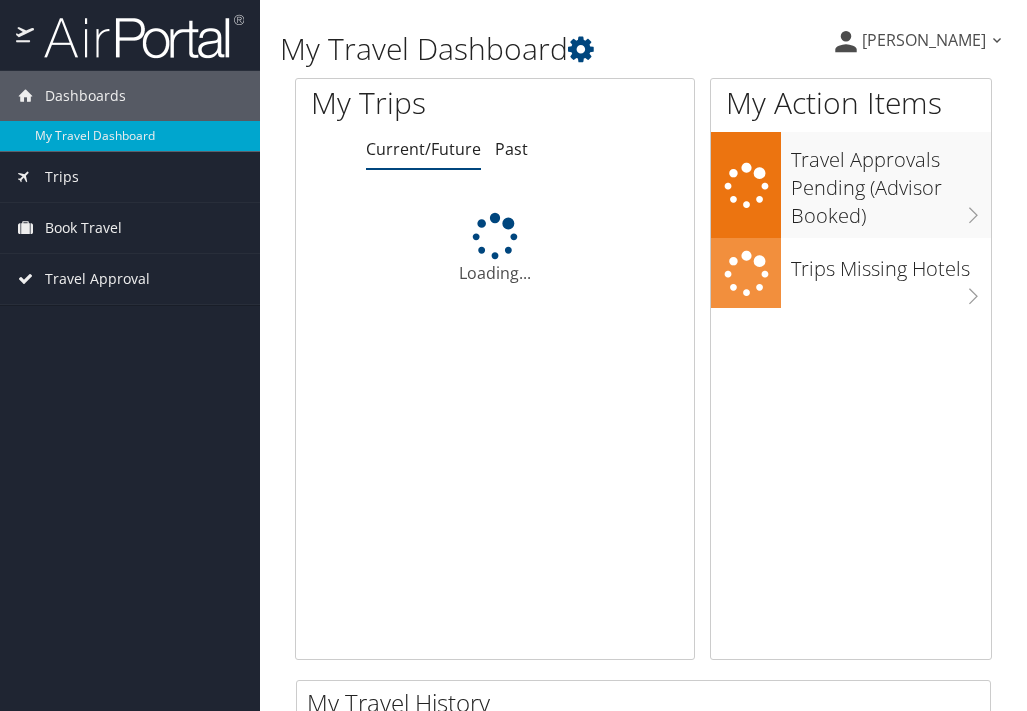 scroll, scrollTop: 0, scrollLeft: 0, axis: both 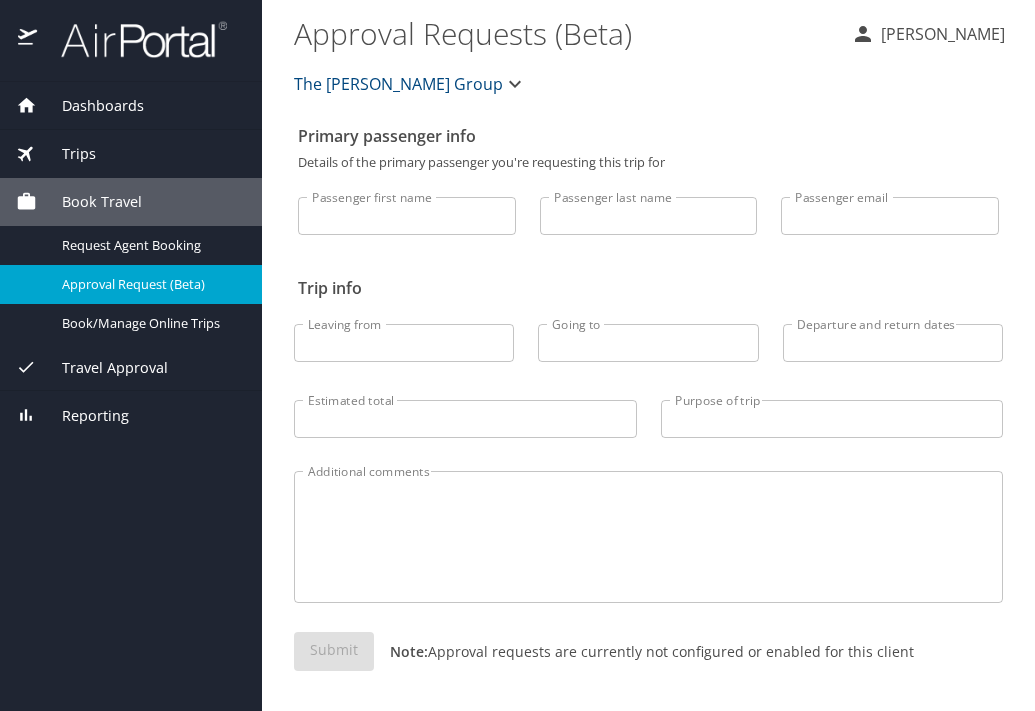 click on "Book Travel" at bounding box center [89, 202] 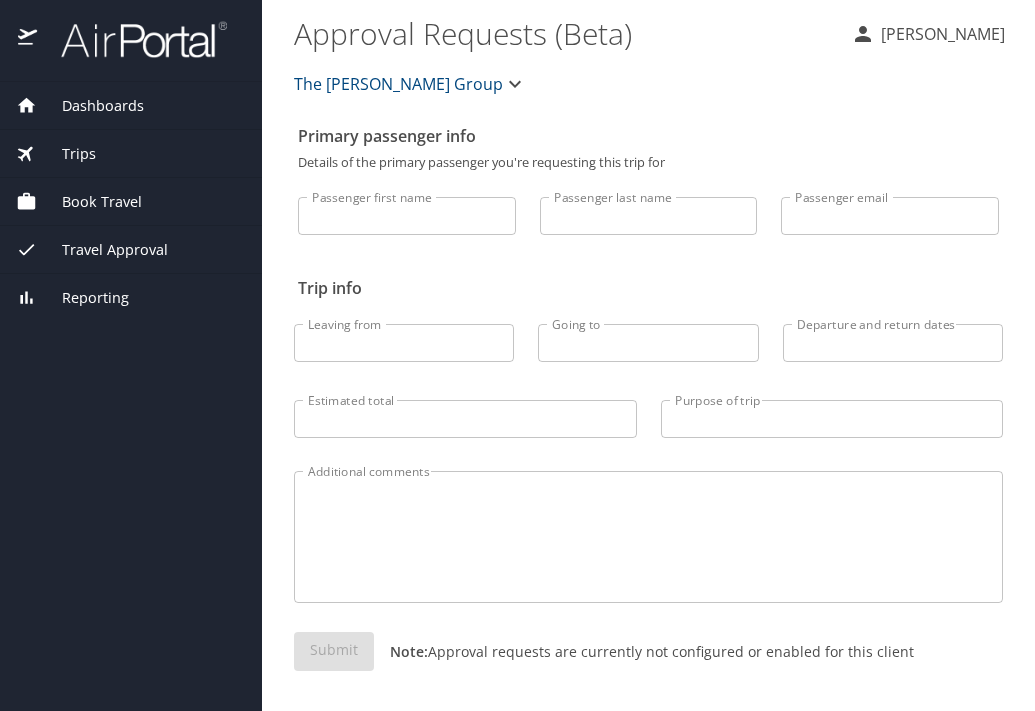 click on "Book Travel" at bounding box center [89, 202] 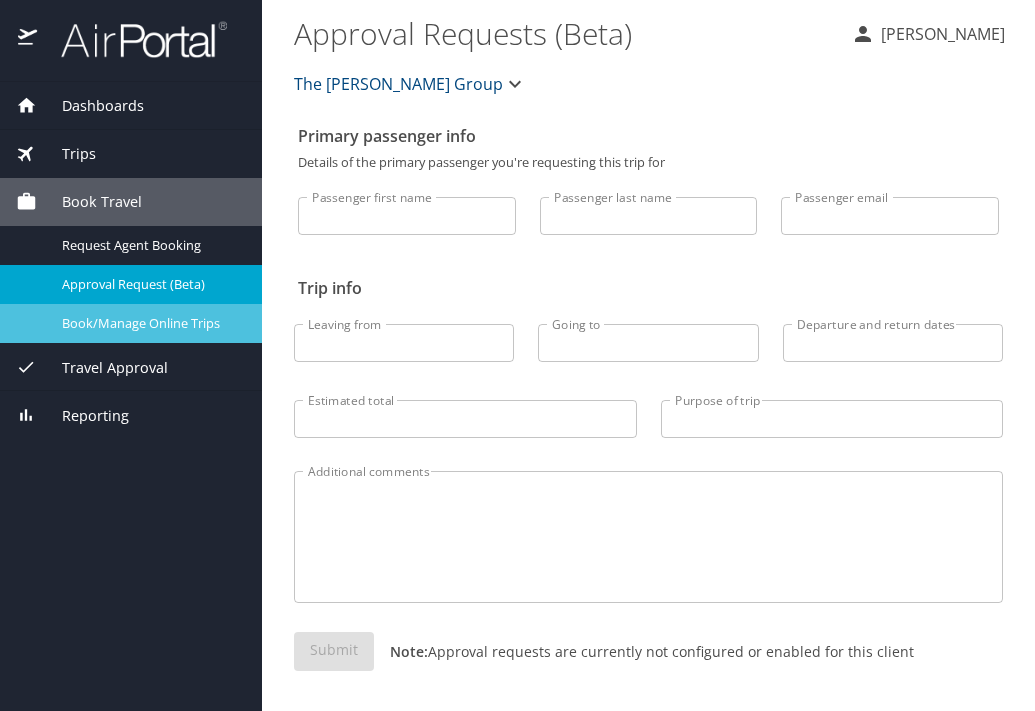 click on "Book/Manage Online Trips" at bounding box center (150, 323) 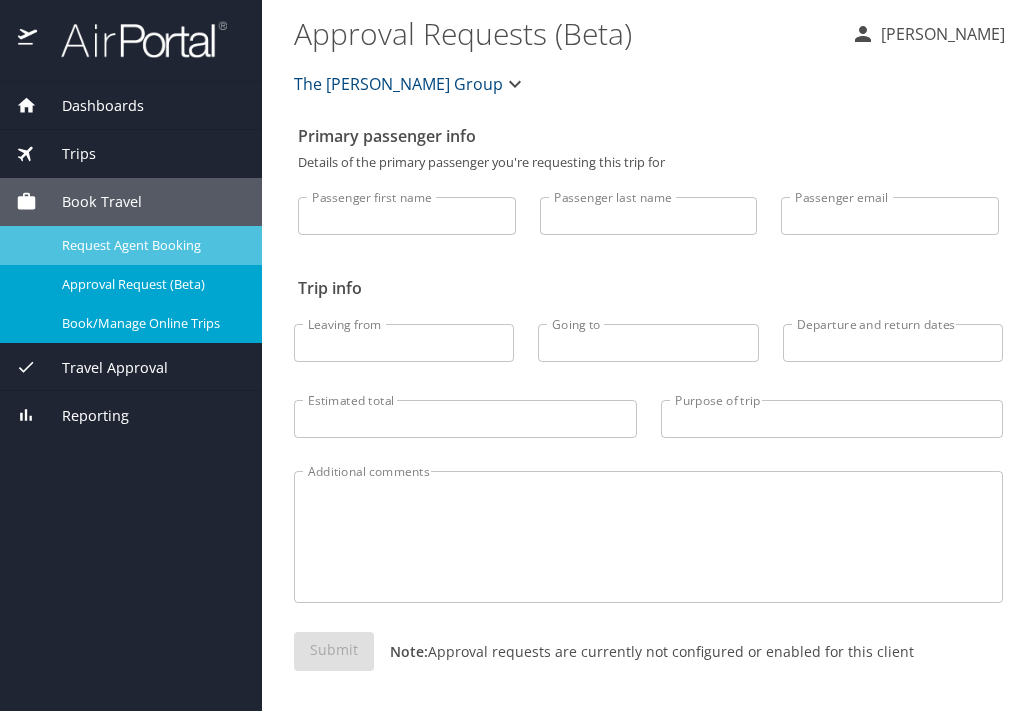 click on "Request Agent Booking" at bounding box center (150, 245) 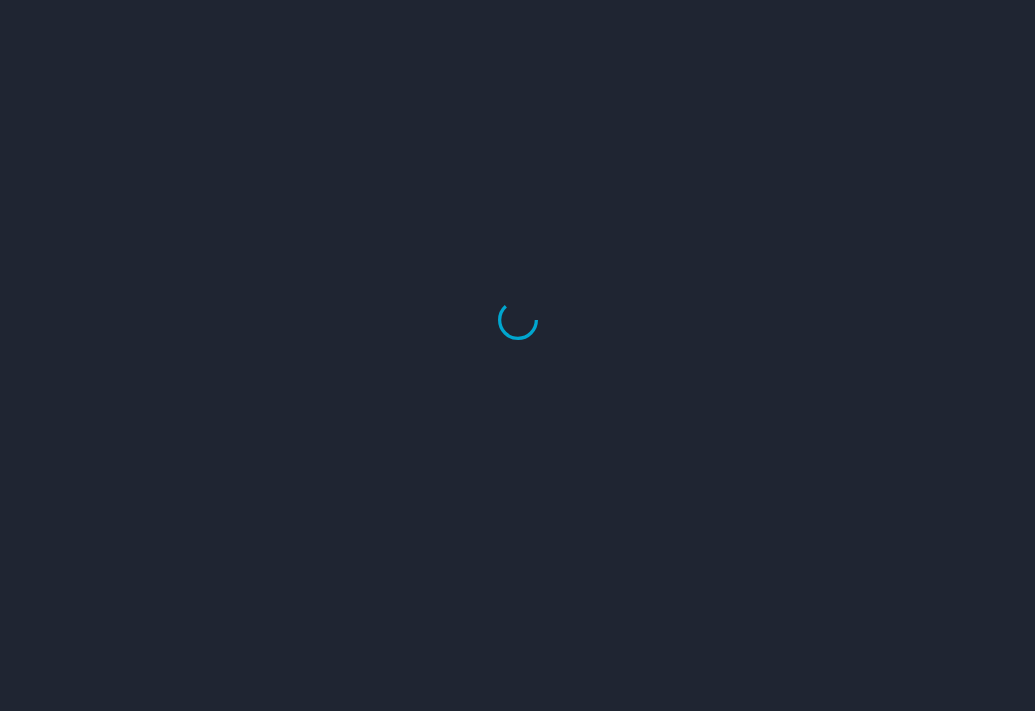 scroll, scrollTop: 0, scrollLeft: 0, axis: both 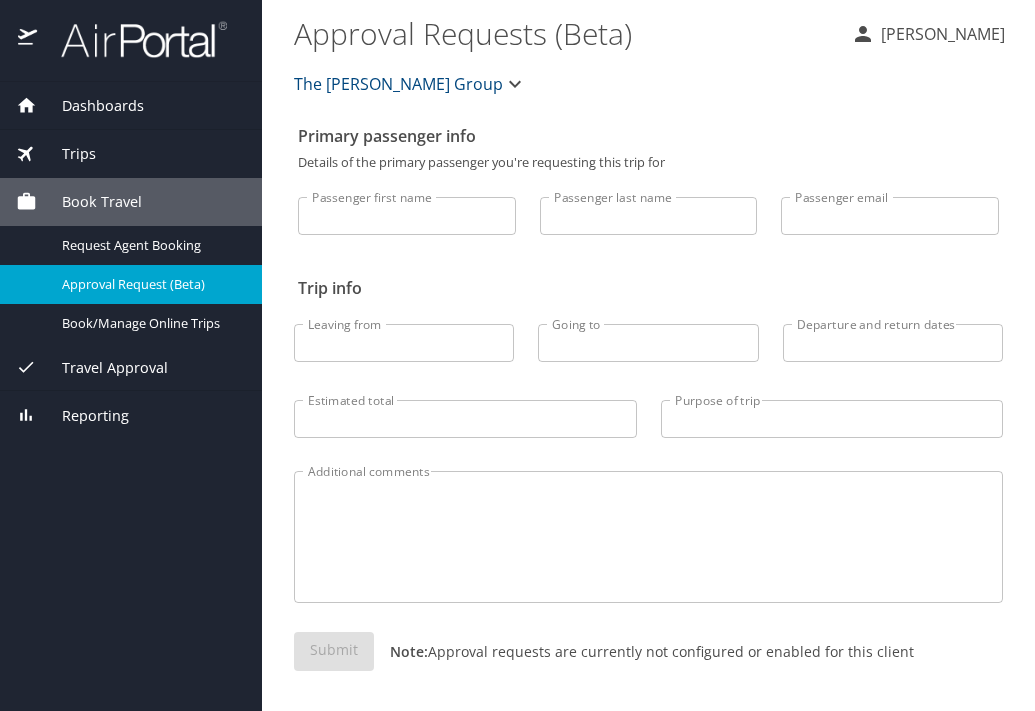 drag, startPoint x: 113, startPoint y: 369, endPoint x: 175, endPoint y: 372, distance: 62.072536 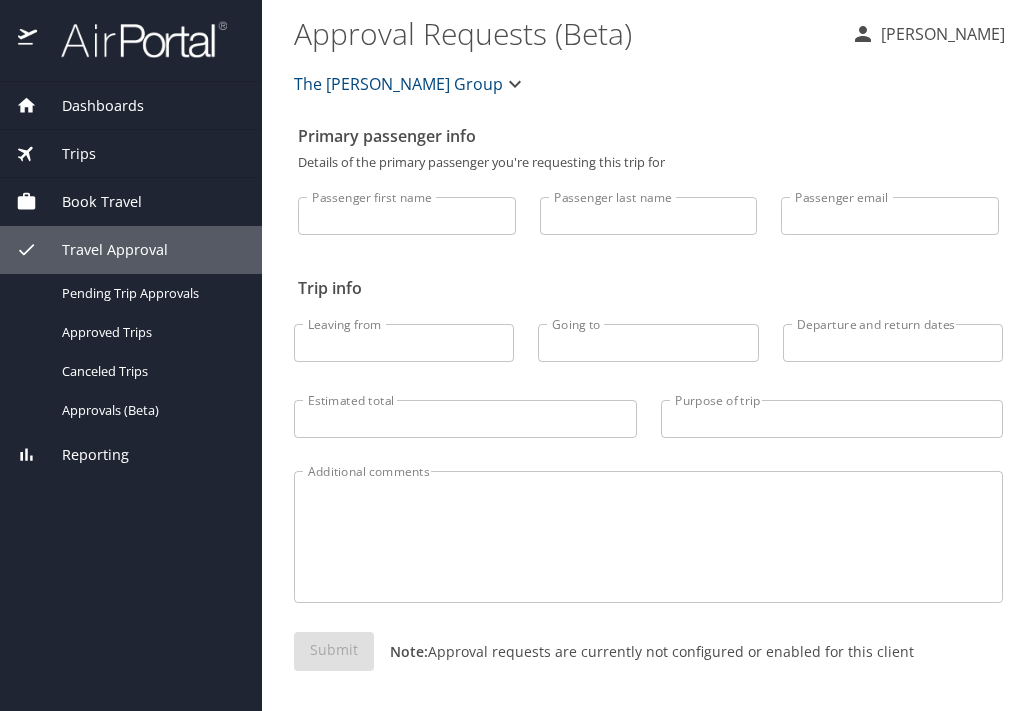 click on "Book Travel" at bounding box center [131, 202] 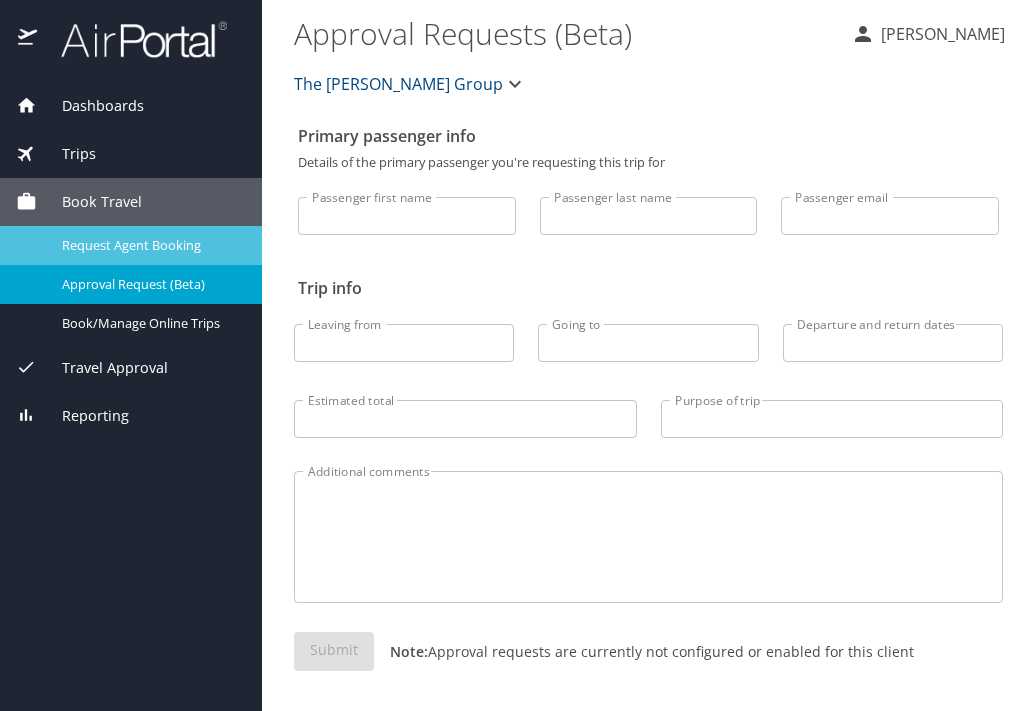 click on "Request Agent Booking" at bounding box center (150, 245) 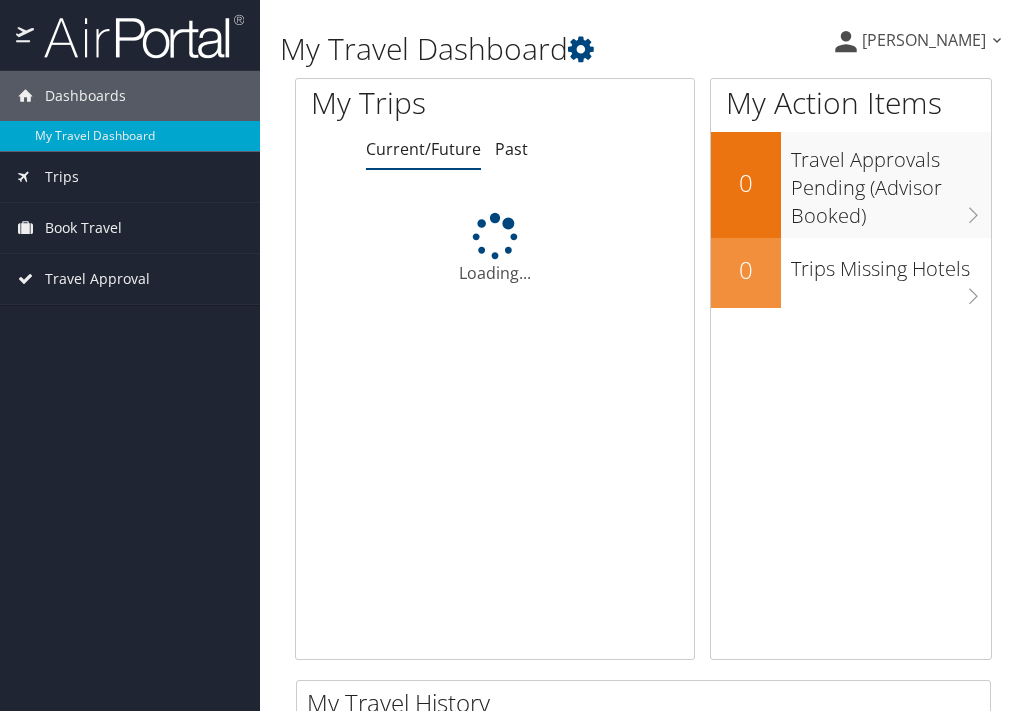 scroll, scrollTop: 0, scrollLeft: 0, axis: both 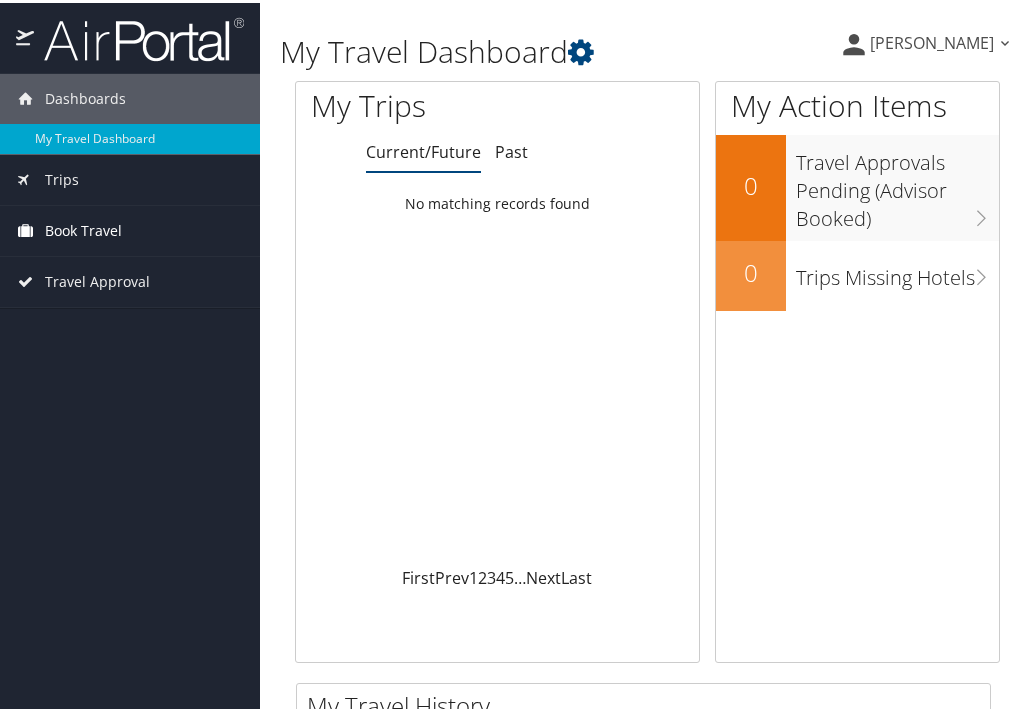 click on "Book Travel" at bounding box center [83, 228] 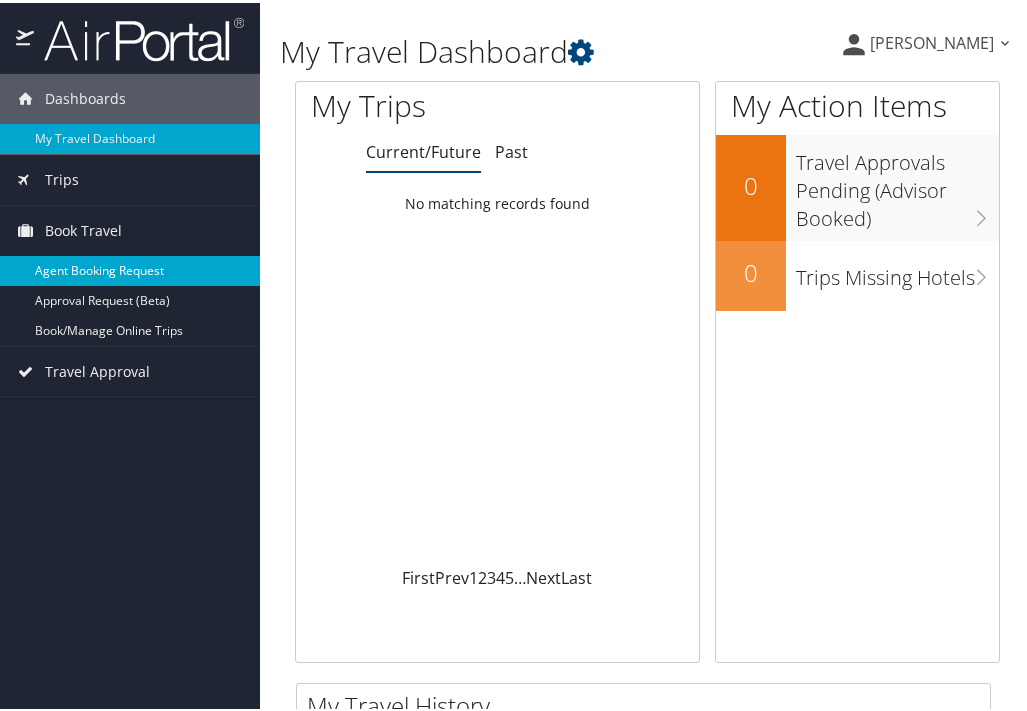 click on "Agent Booking Request" at bounding box center (130, 268) 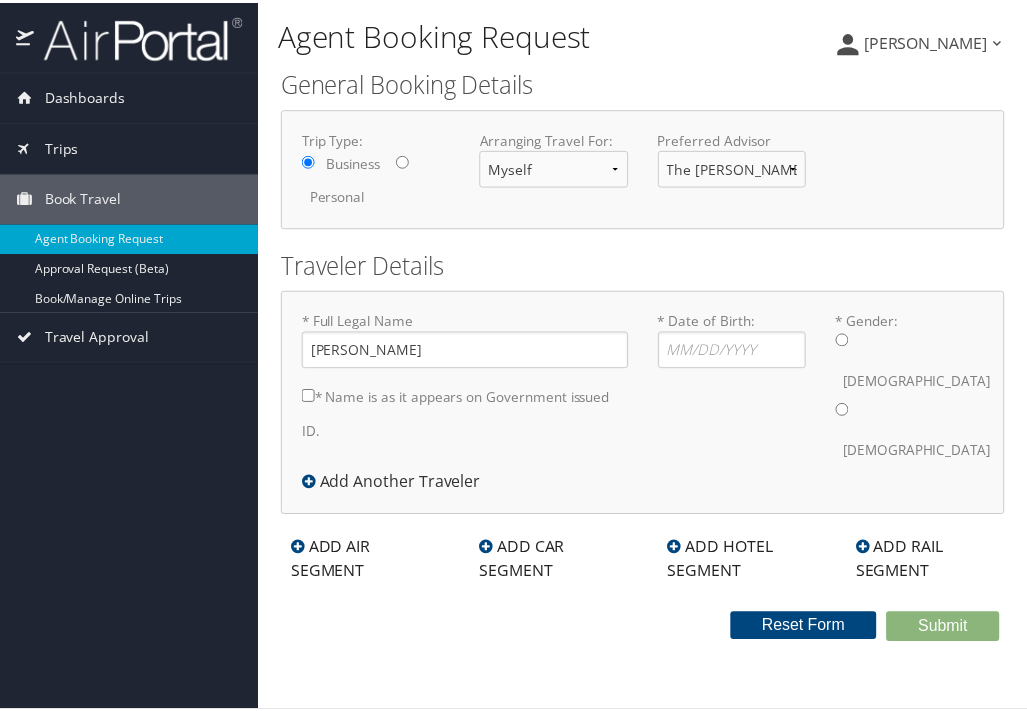 scroll, scrollTop: 0, scrollLeft: 0, axis: both 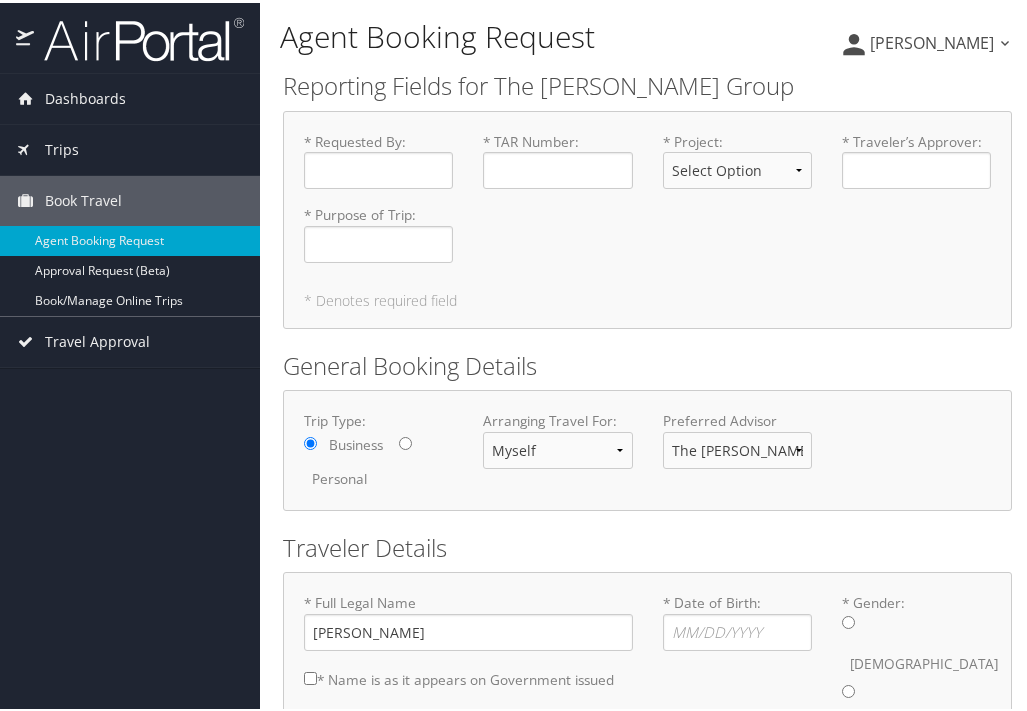 drag, startPoint x: 1024, startPoint y: 545, endPoint x: 1032, endPoint y: 579, distance: 34.928497 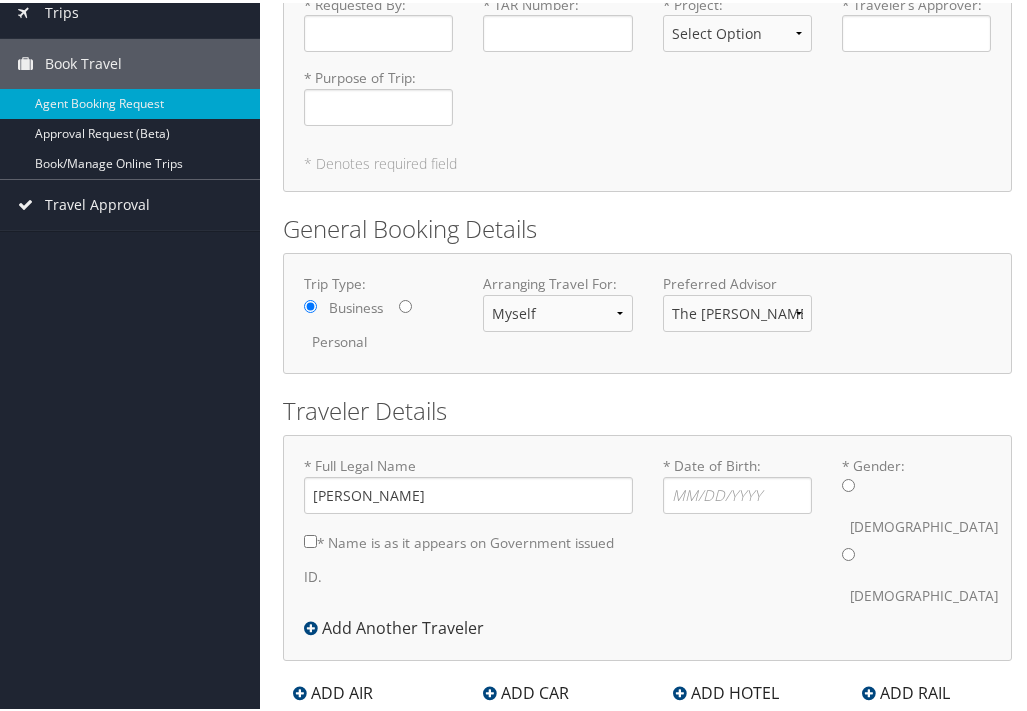 scroll, scrollTop: 184, scrollLeft: 0, axis: vertical 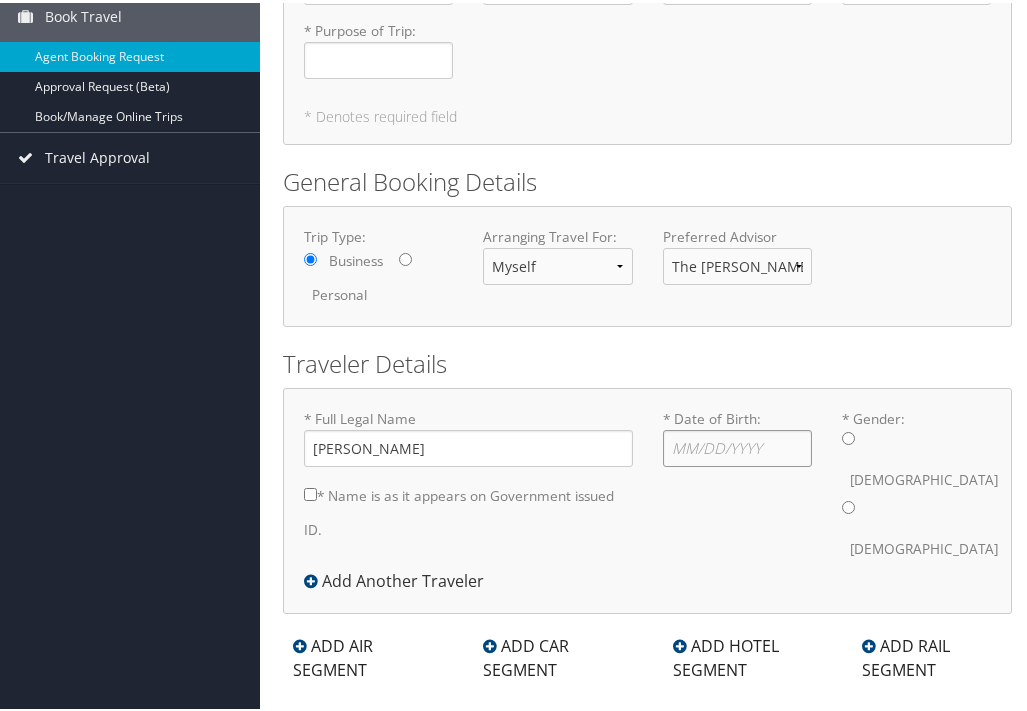 click on "* Date of Birth: Invalid Date" at bounding box center (737, 445) 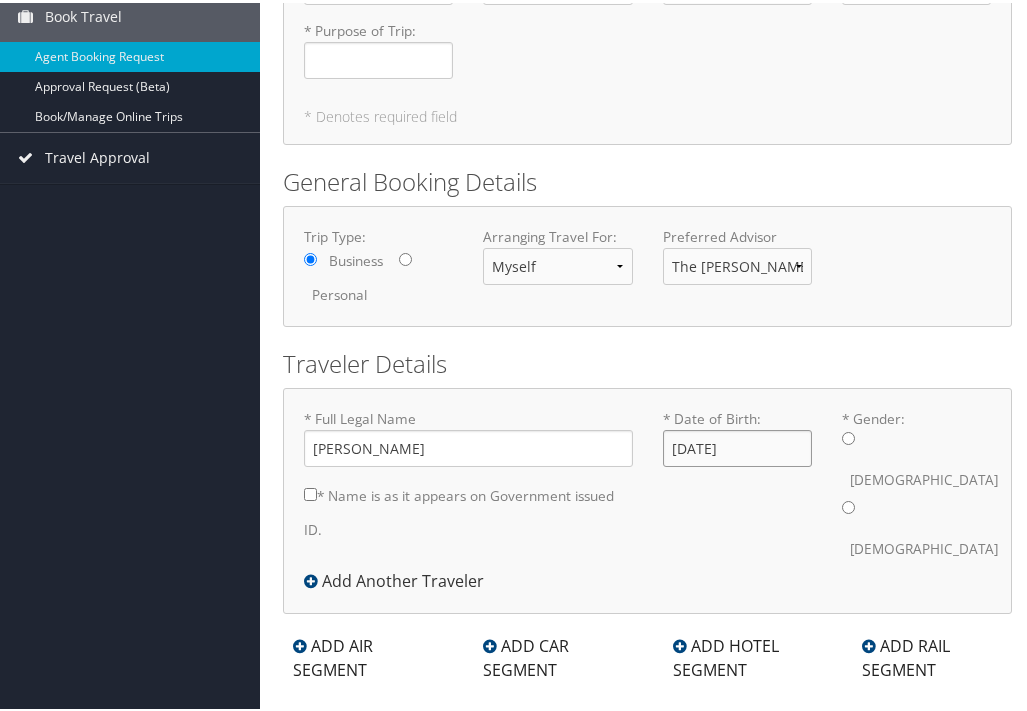 type on "[DATE]" 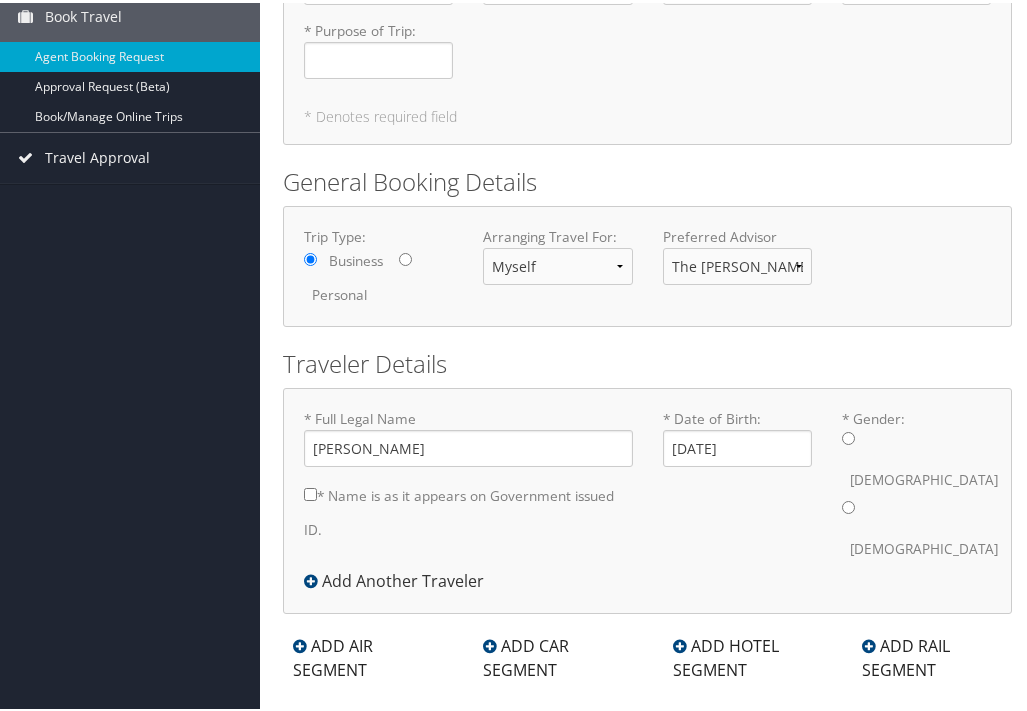 click on "* Gender:  [DEMOGRAPHIC_DATA] [DEMOGRAPHIC_DATA]" at bounding box center [848, 504] 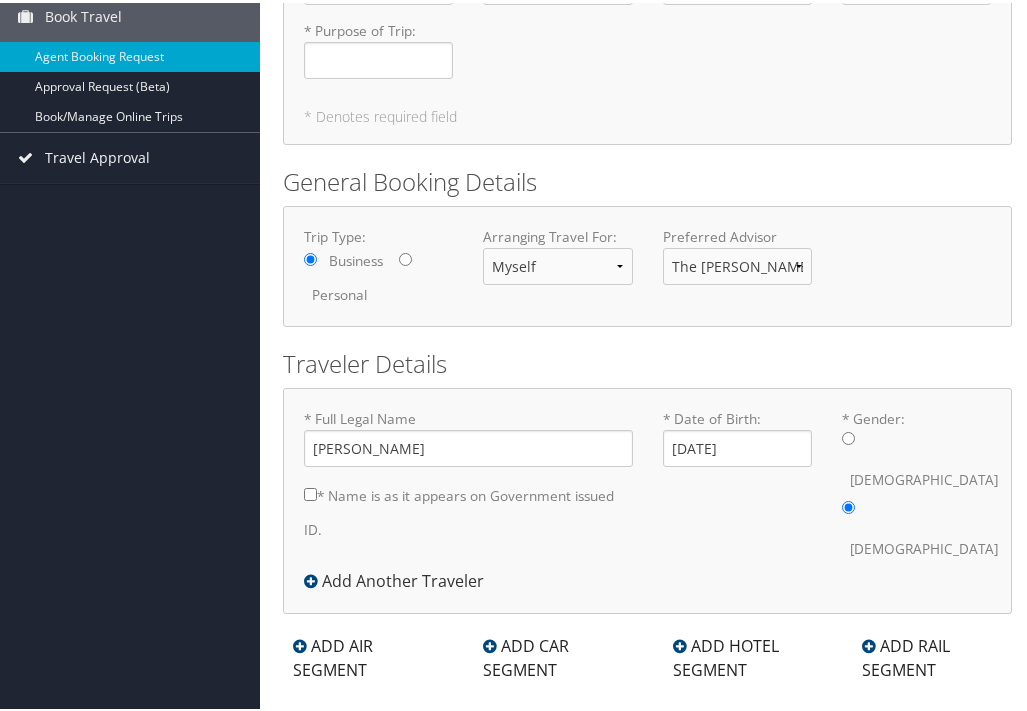click on "ADD CAR SEGMENT" at bounding box center (553, 655) 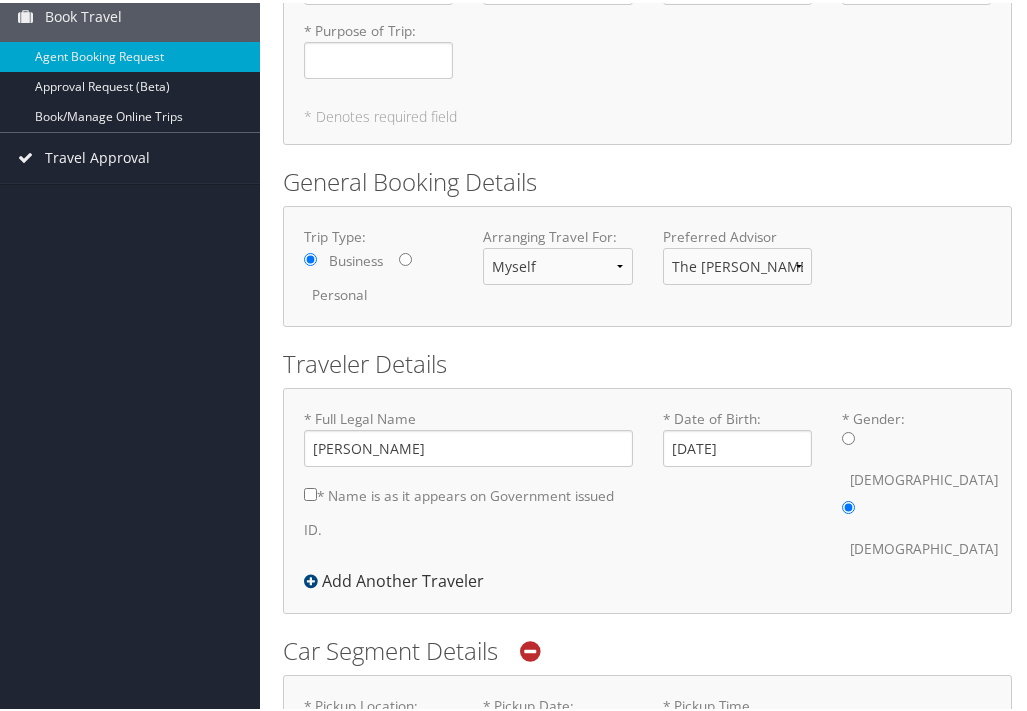 scroll, scrollTop: 718, scrollLeft: 0, axis: vertical 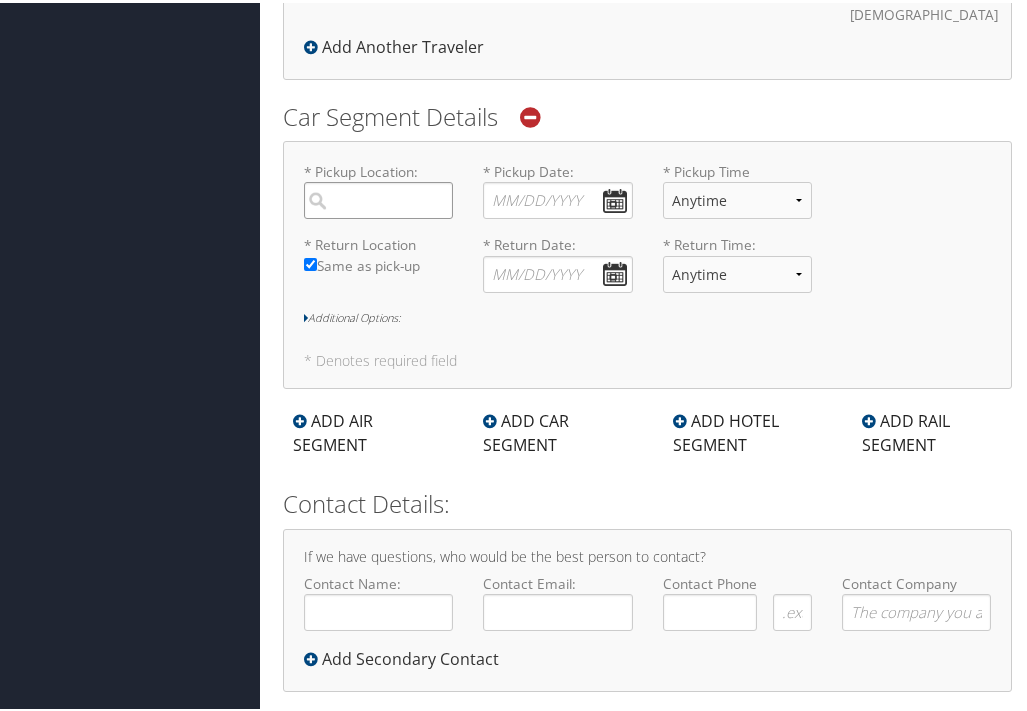 click at bounding box center [378, 197] 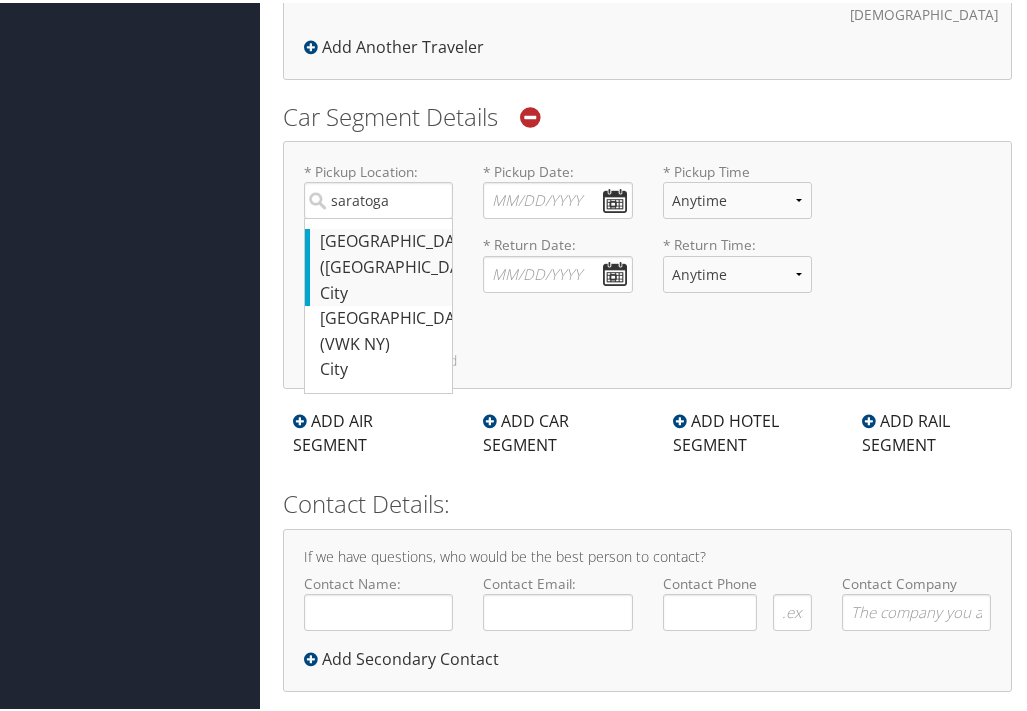click on "[GEOGRAPHIC_DATA]   ([GEOGRAPHIC_DATA])" at bounding box center [381, 251] 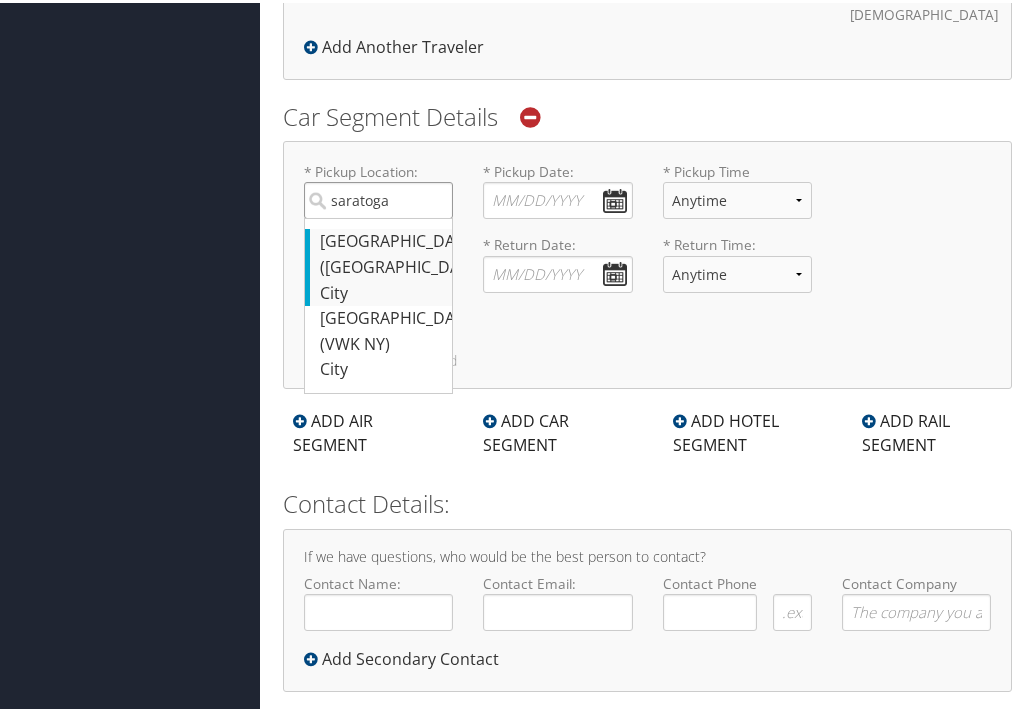 click on "saratoga" at bounding box center (378, 197) 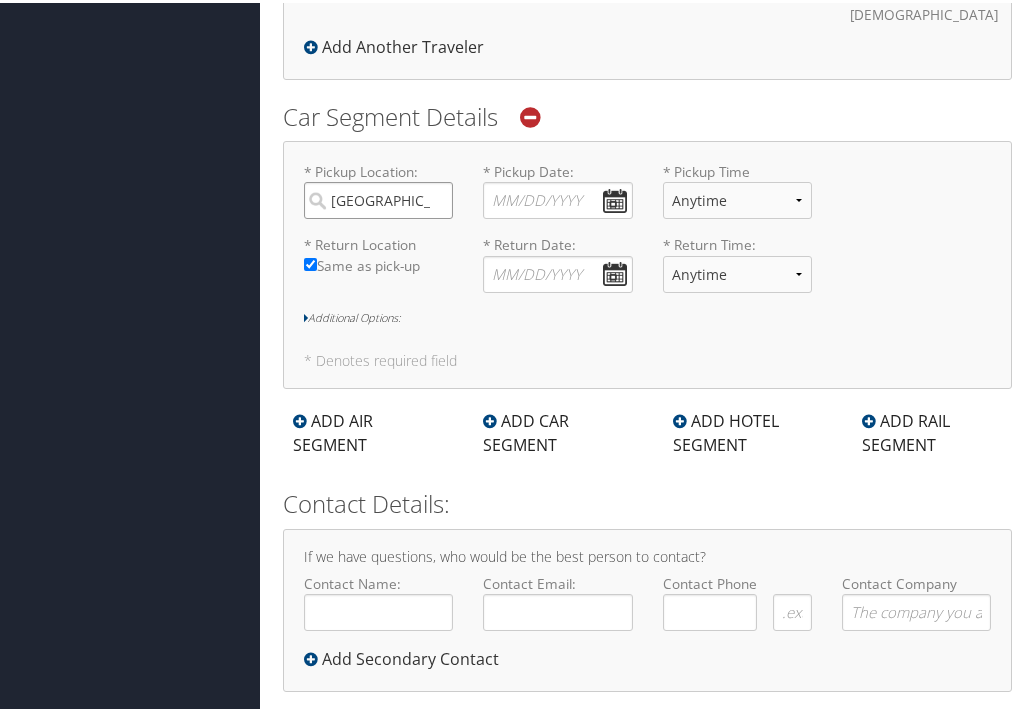 scroll, scrollTop: 0, scrollLeft: 13, axis: horizontal 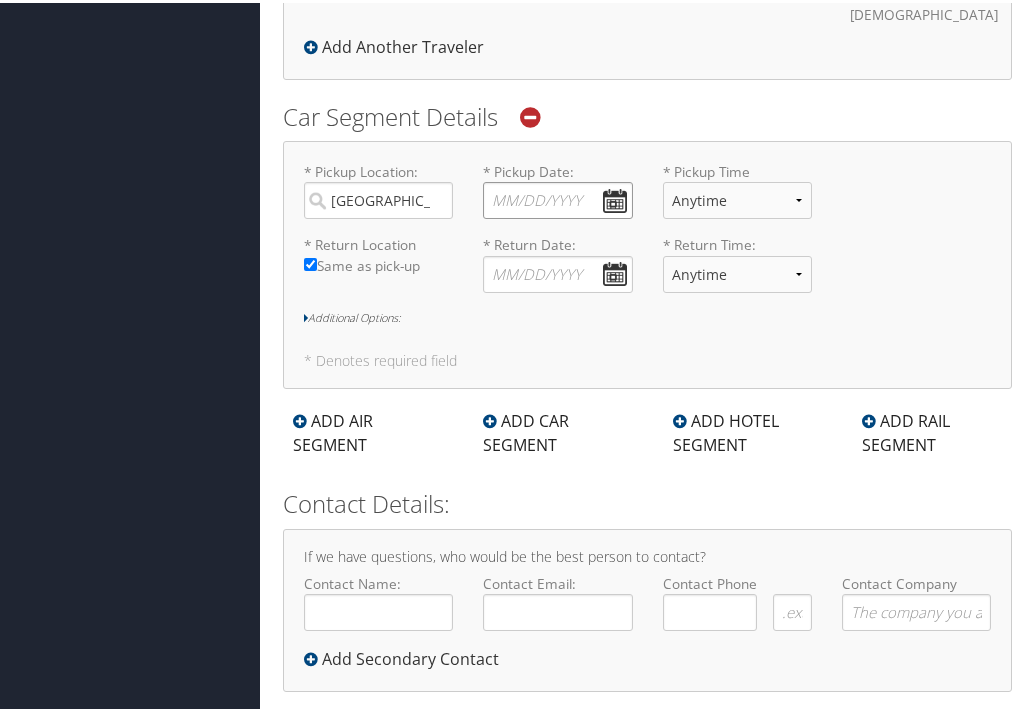 click on "* Pickup Date: Dates must be valid" at bounding box center (557, 197) 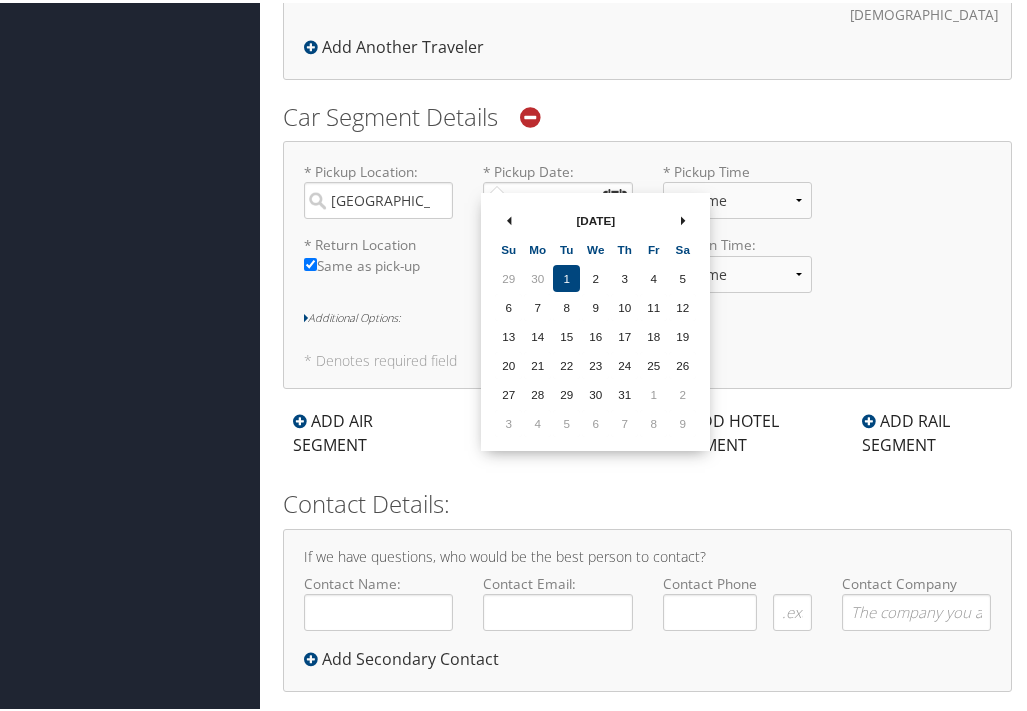 click on "Reset Form" at bounding box center (810, 723) 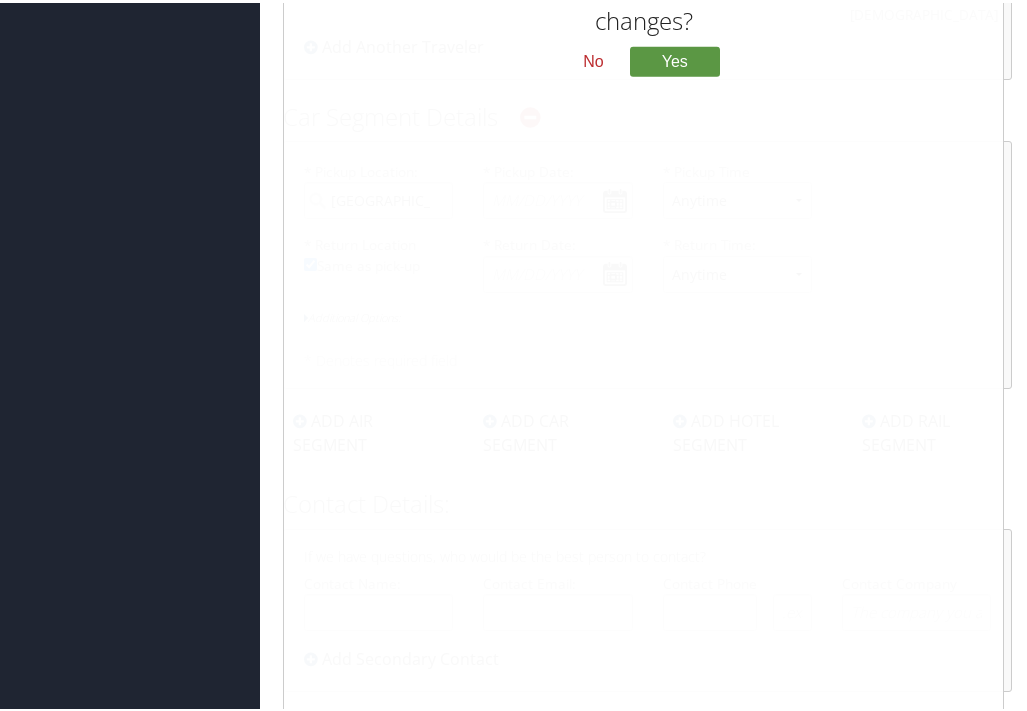 scroll, scrollTop: 96, scrollLeft: 0, axis: vertical 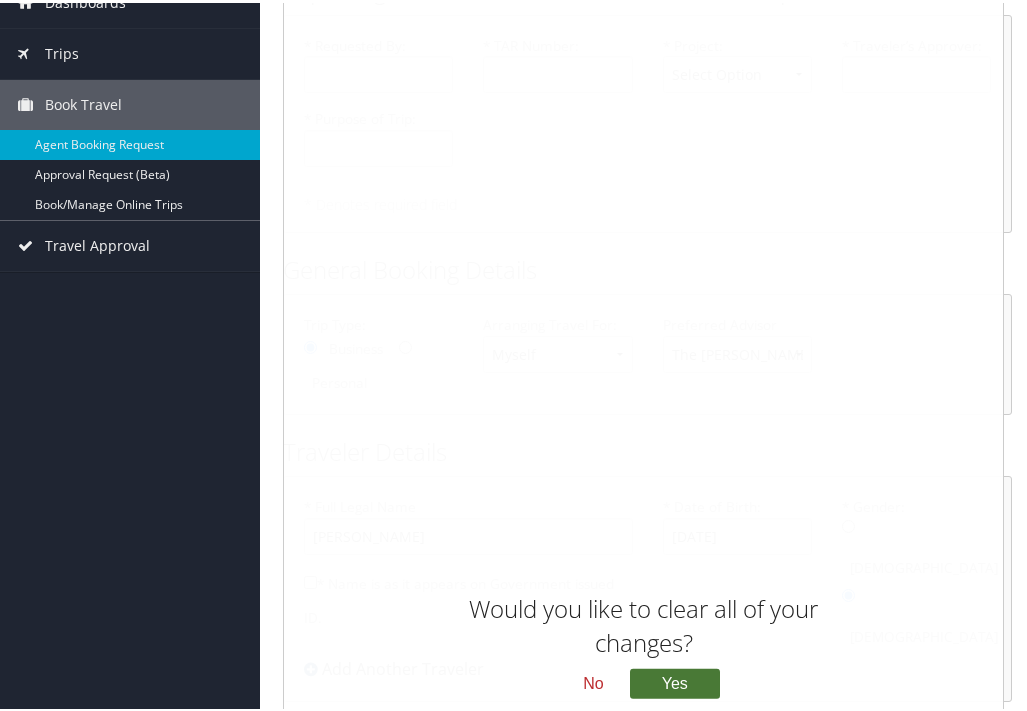 click on "Yes" at bounding box center (675, 681) 